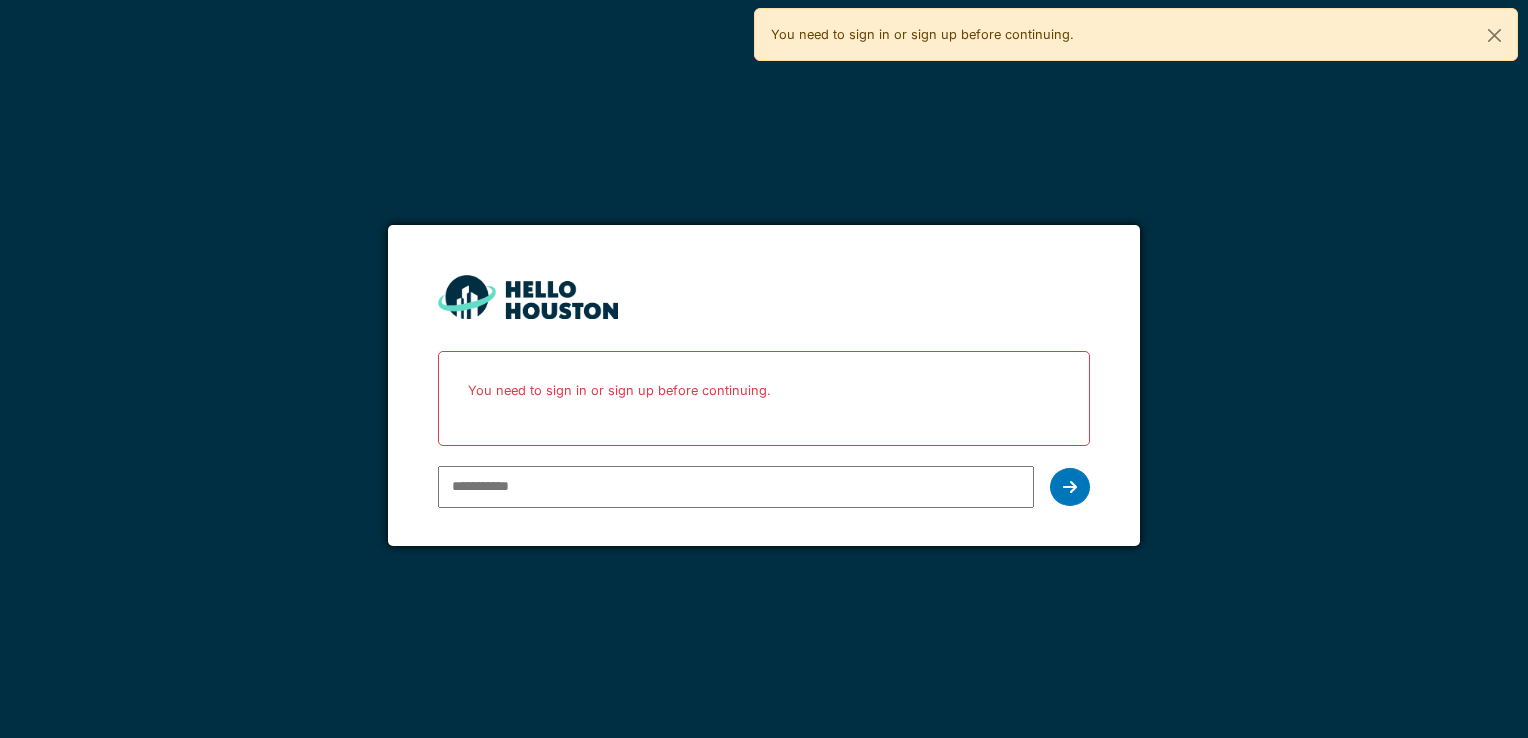 scroll, scrollTop: 0, scrollLeft: 0, axis: both 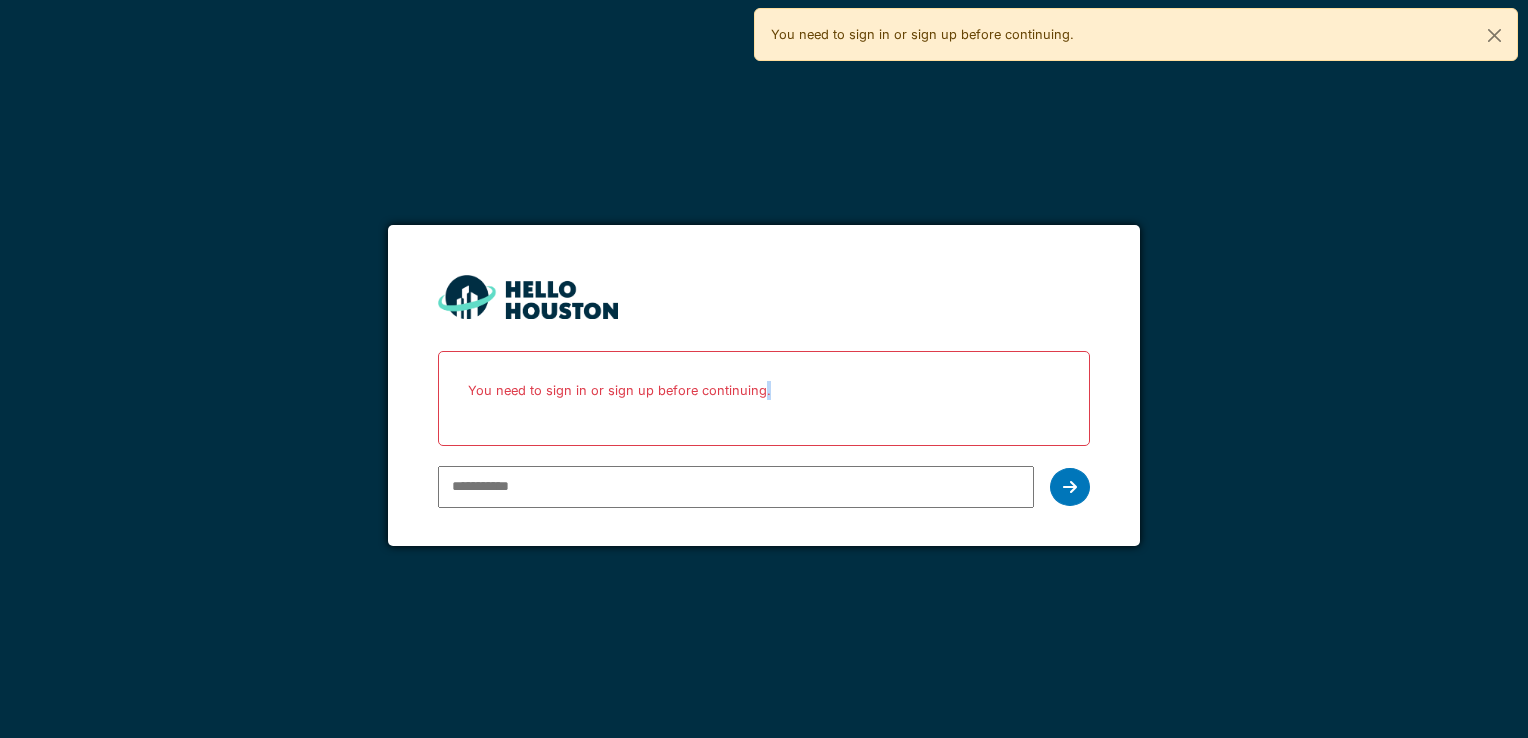 drag, startPoint x: 524, startPoint y: 529, endPoint x: 575, endPoint y: 502, distance: 57.706154 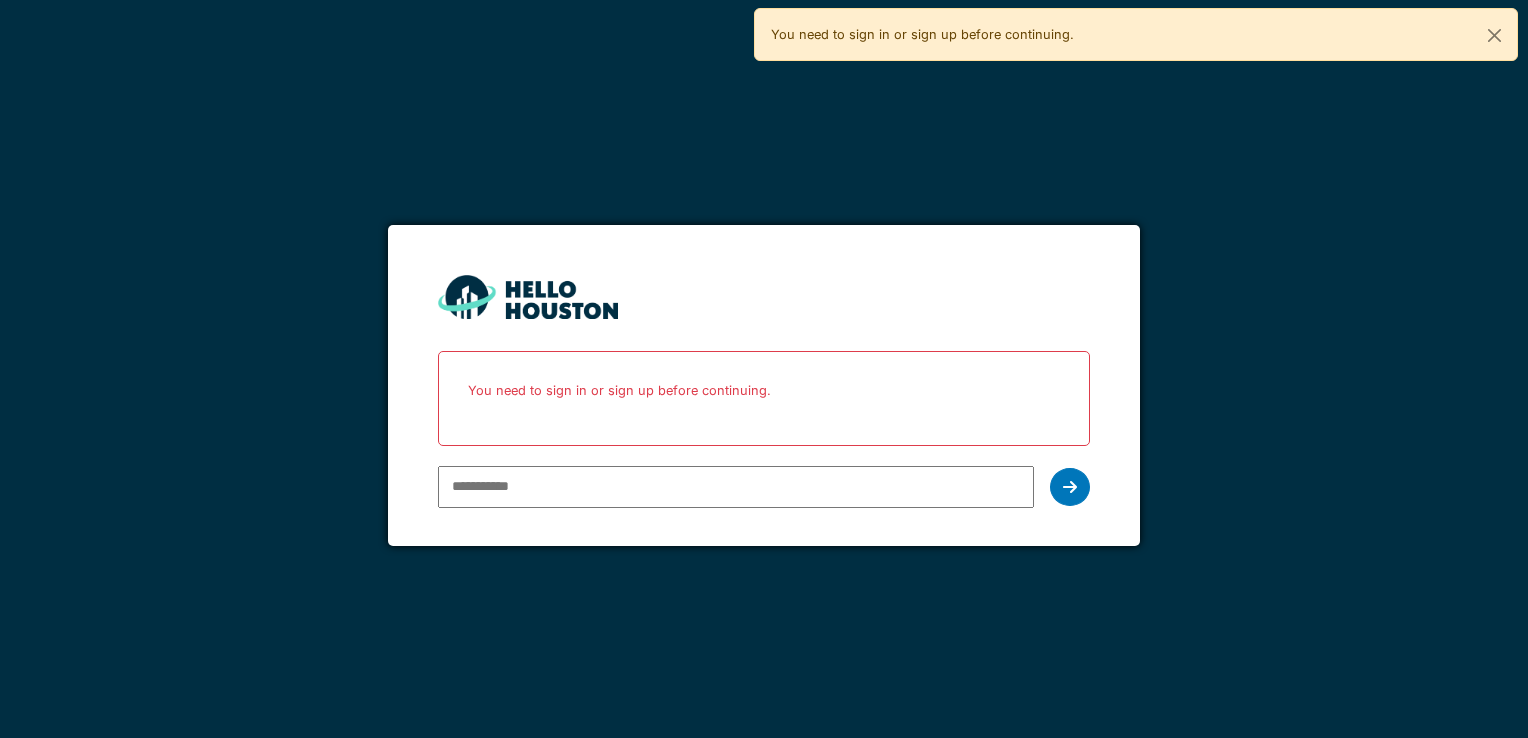 click at bounding box center (735, 487) 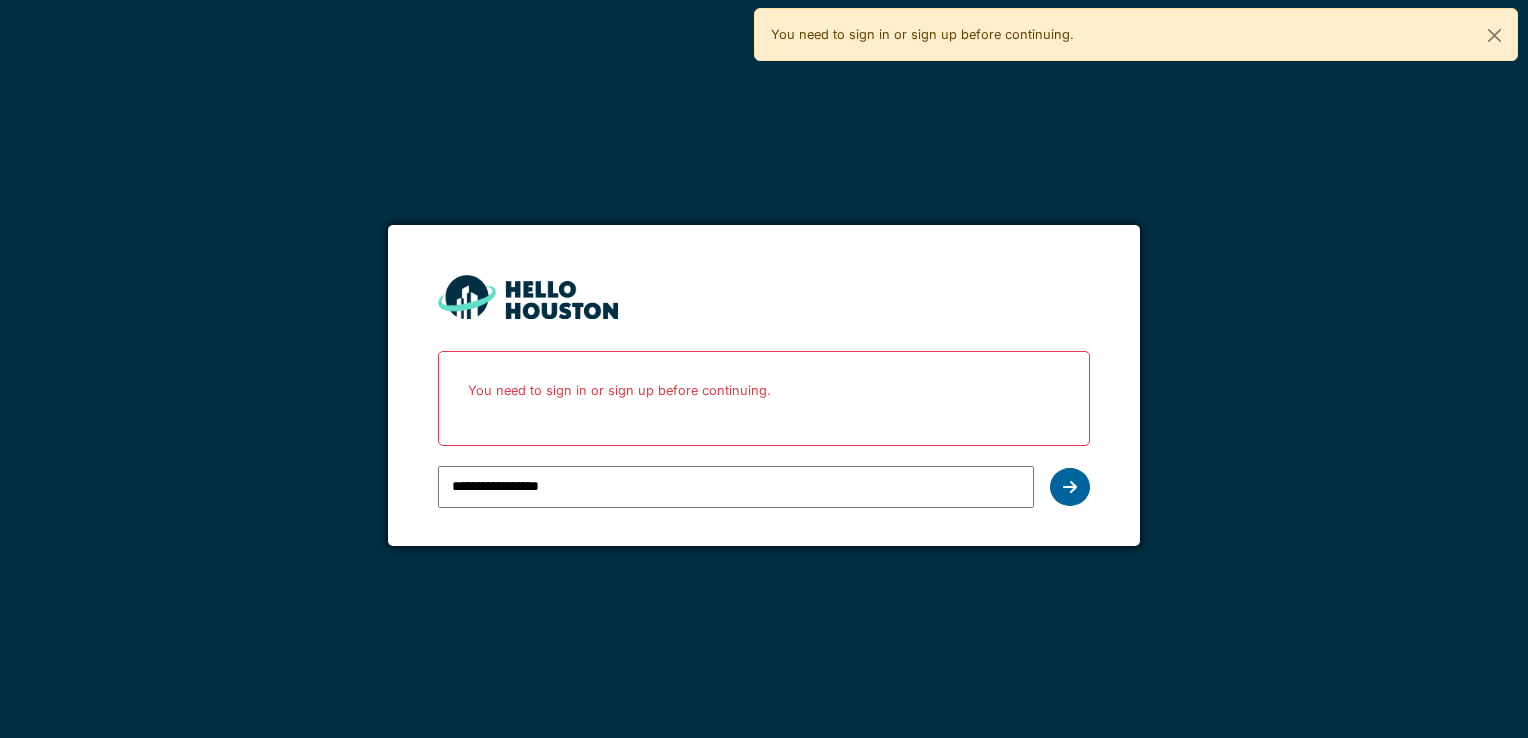 click at bounding box center [1070, 487] 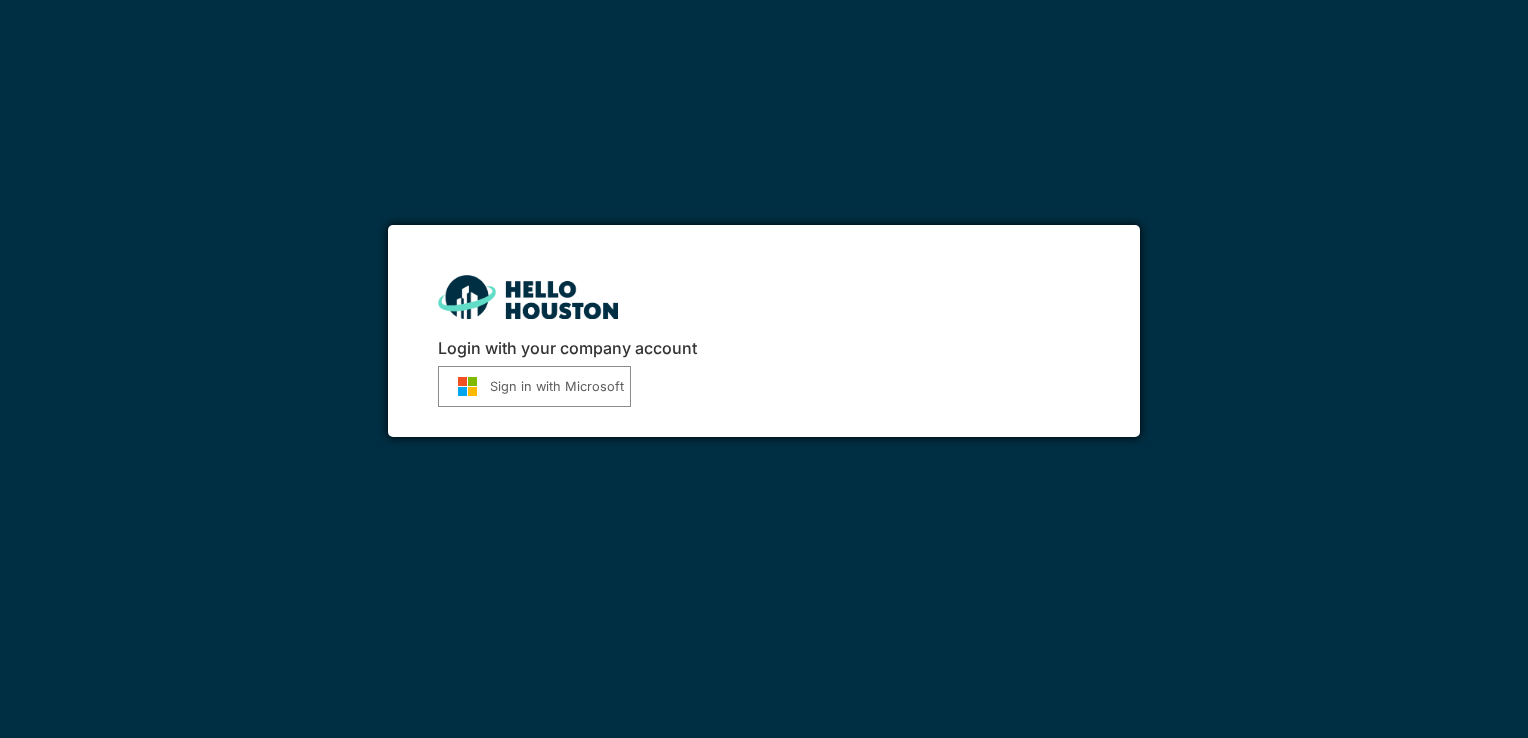 scroll, scrollTop: 0, scrollLeft: 0, axis: both 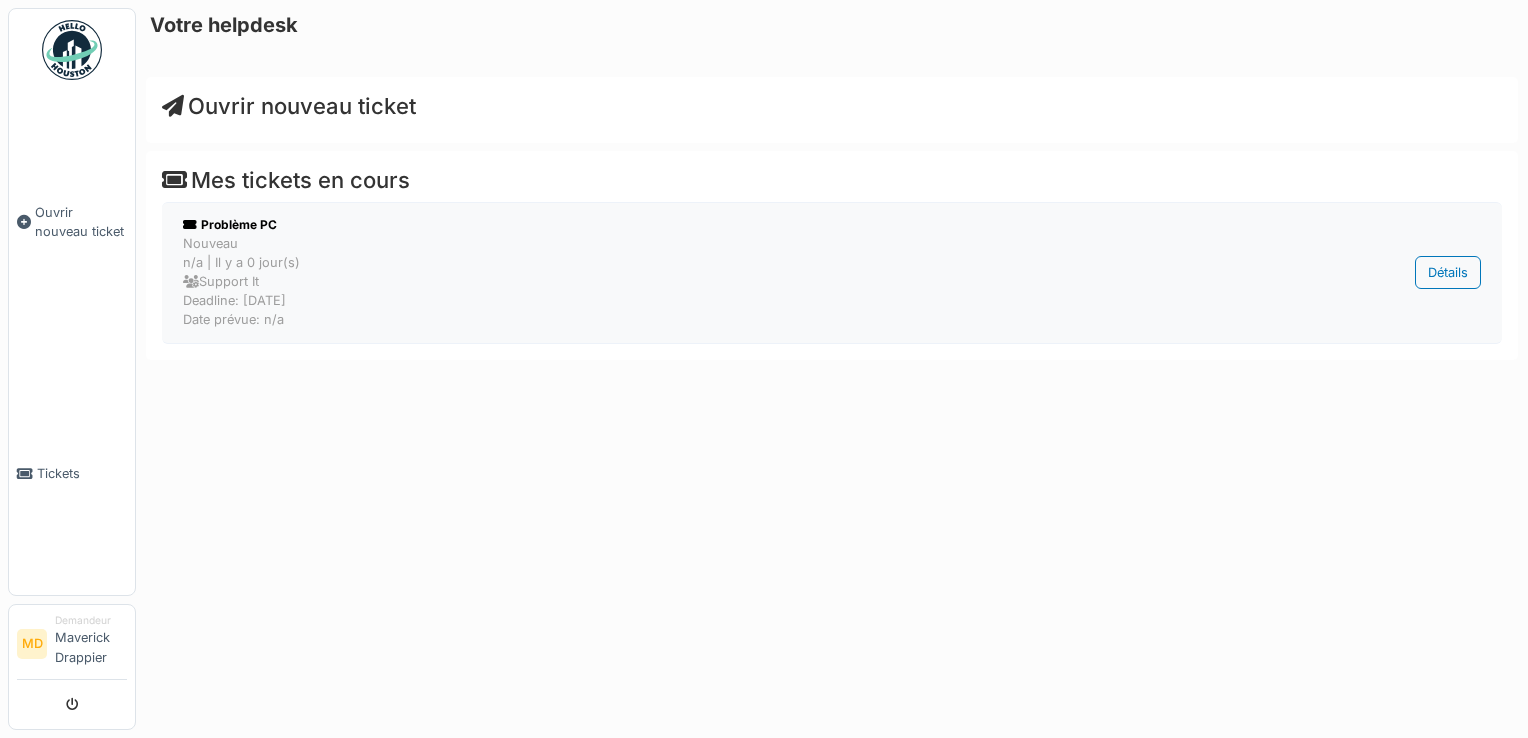click on "Nouveau
n/a |
Il y a 0 jour(s)
Support It
Deadline: 06/08/2025
Date prévue: n/a" at bounding box center [728, 282] 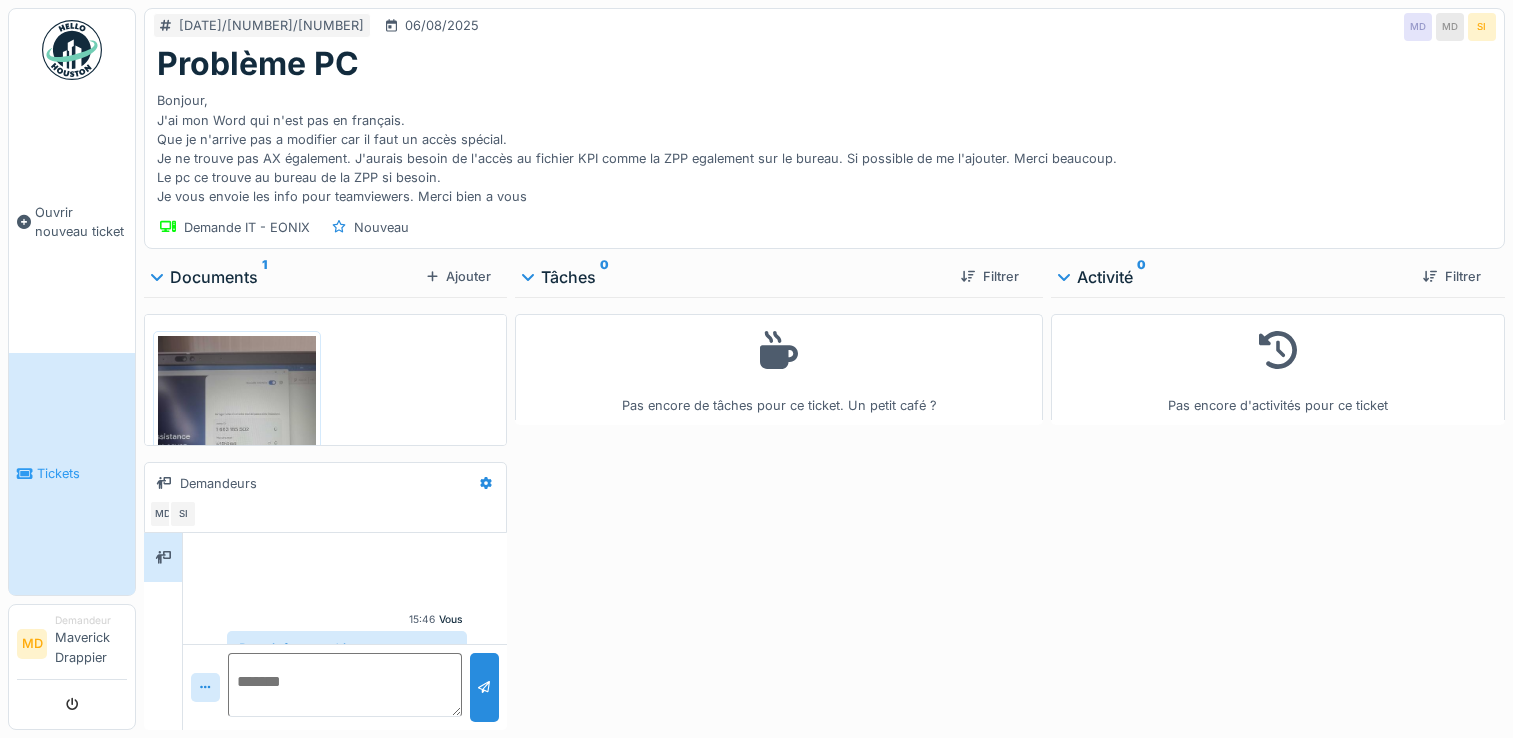 scroll, scrollTop: 0, scrollLeft: 0, axis: both 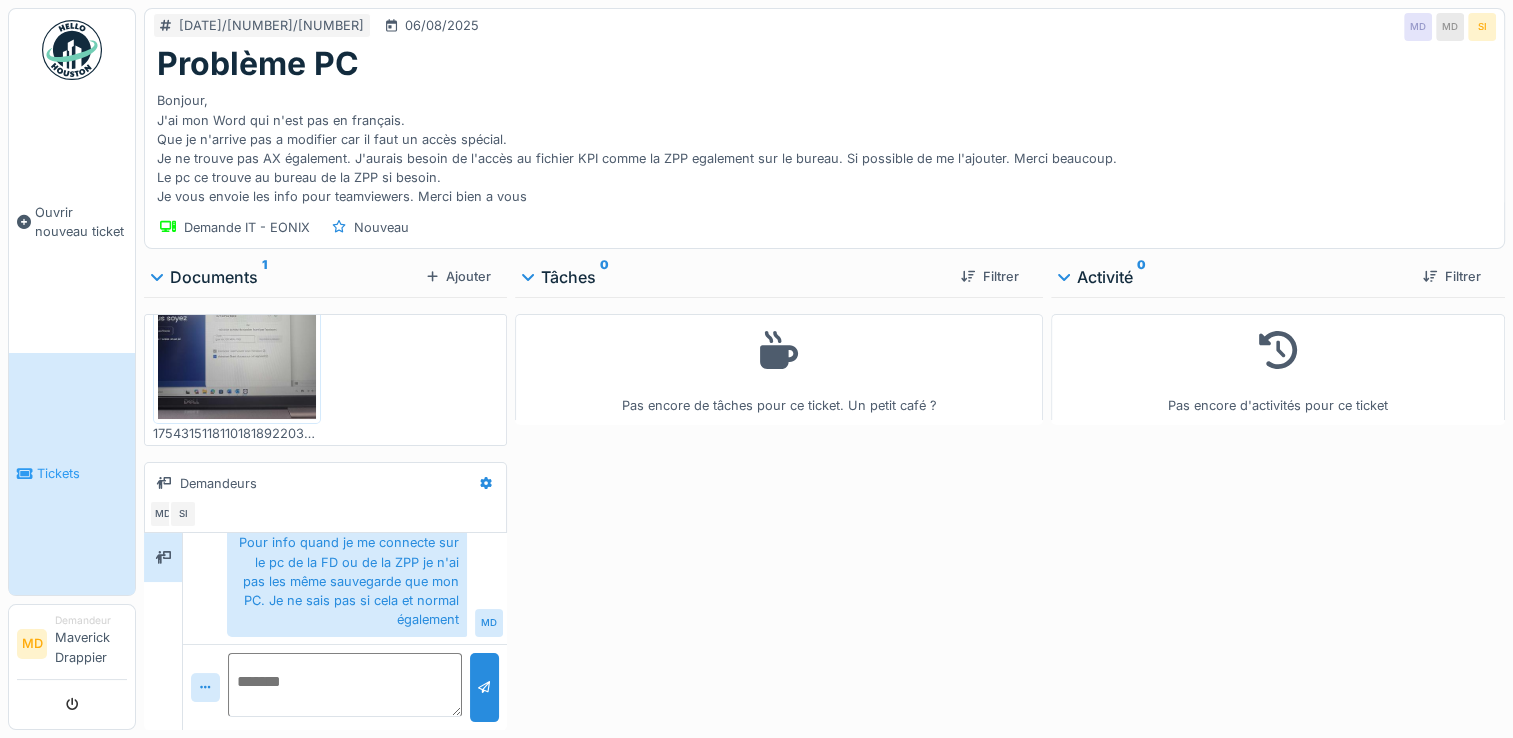 click at bounding box center (72, 50) 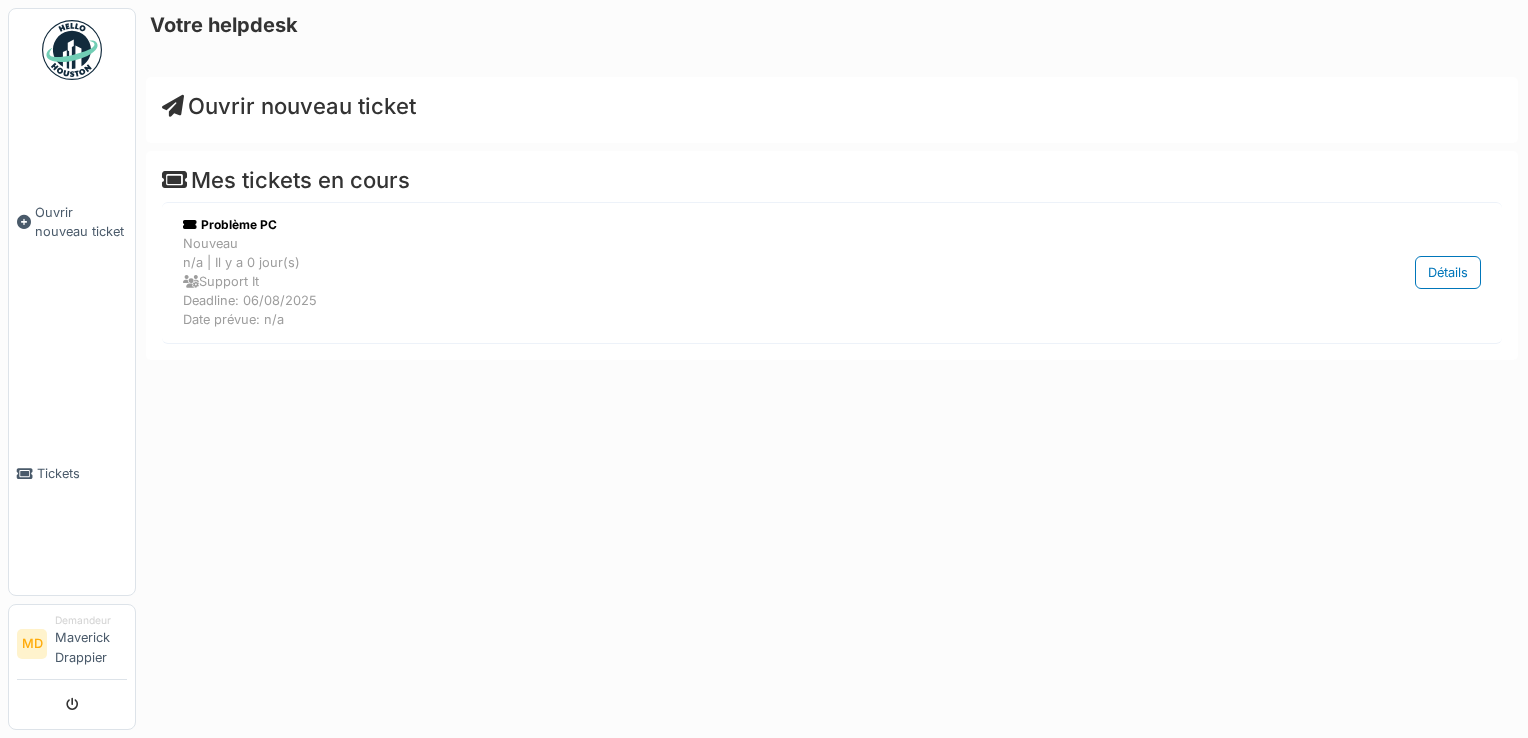 scroll, scrollTop: 0, scrollLeft: 0, axis: both 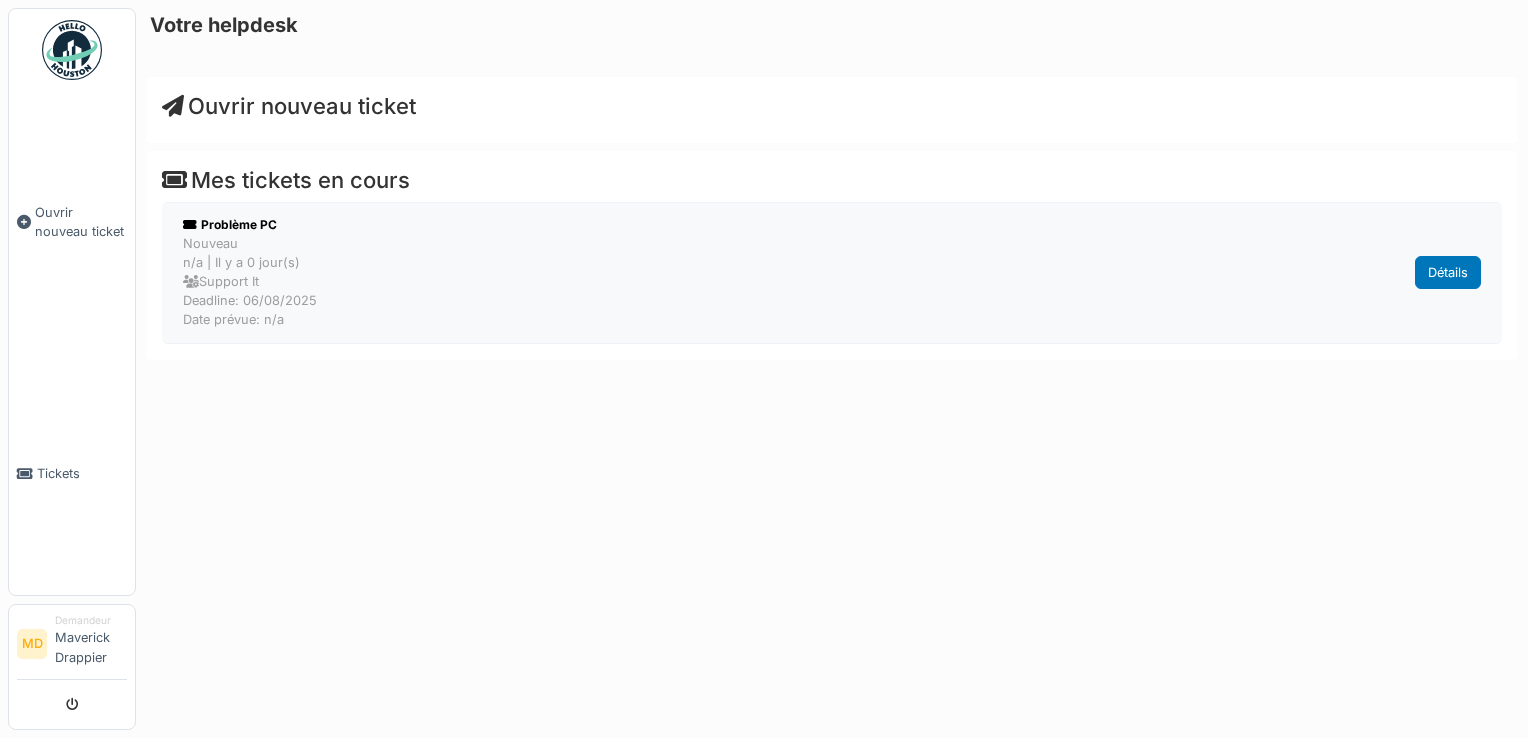 click on "Détails" at bounding box center [1448, 272] 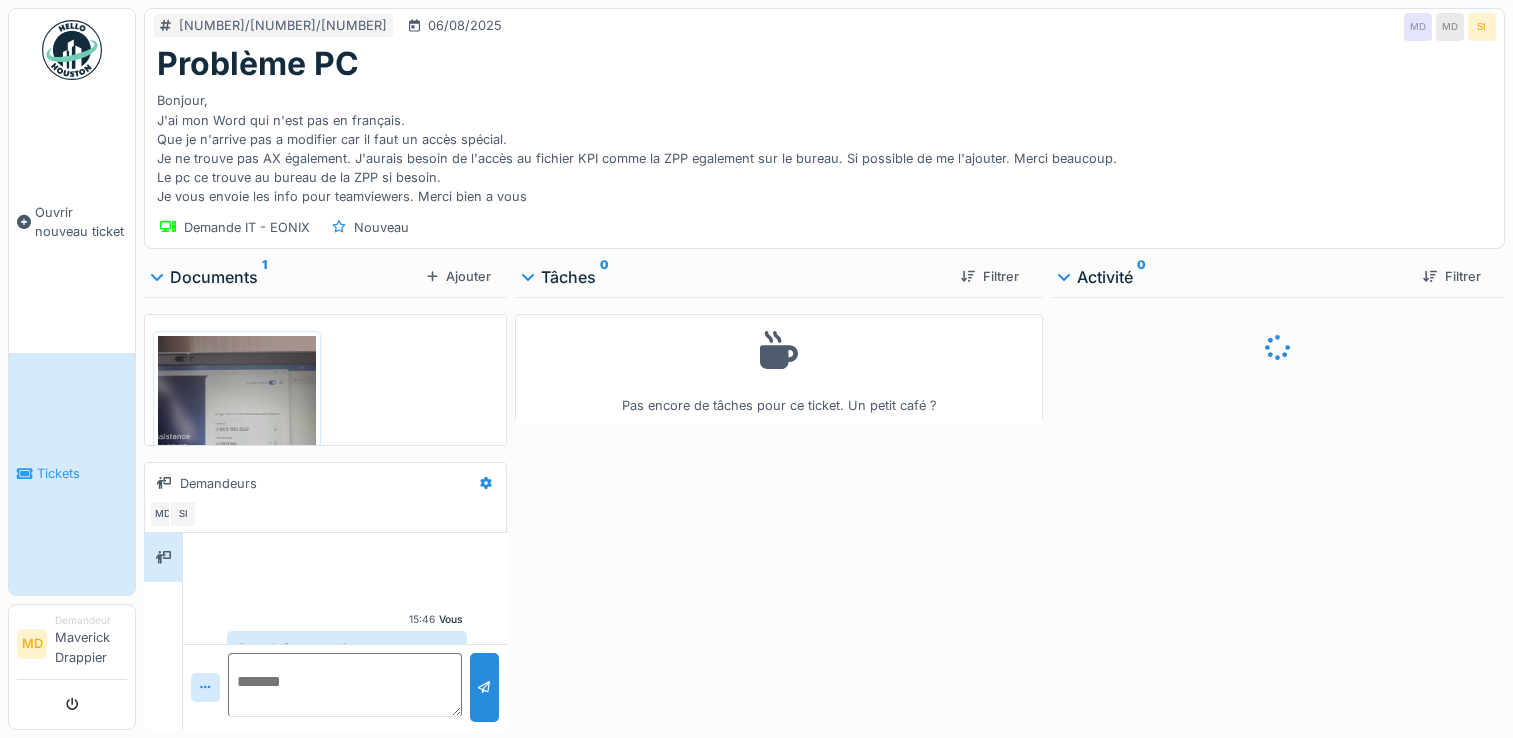 scroll, scrollTop: 0, scrollLeft: 0, axis: both 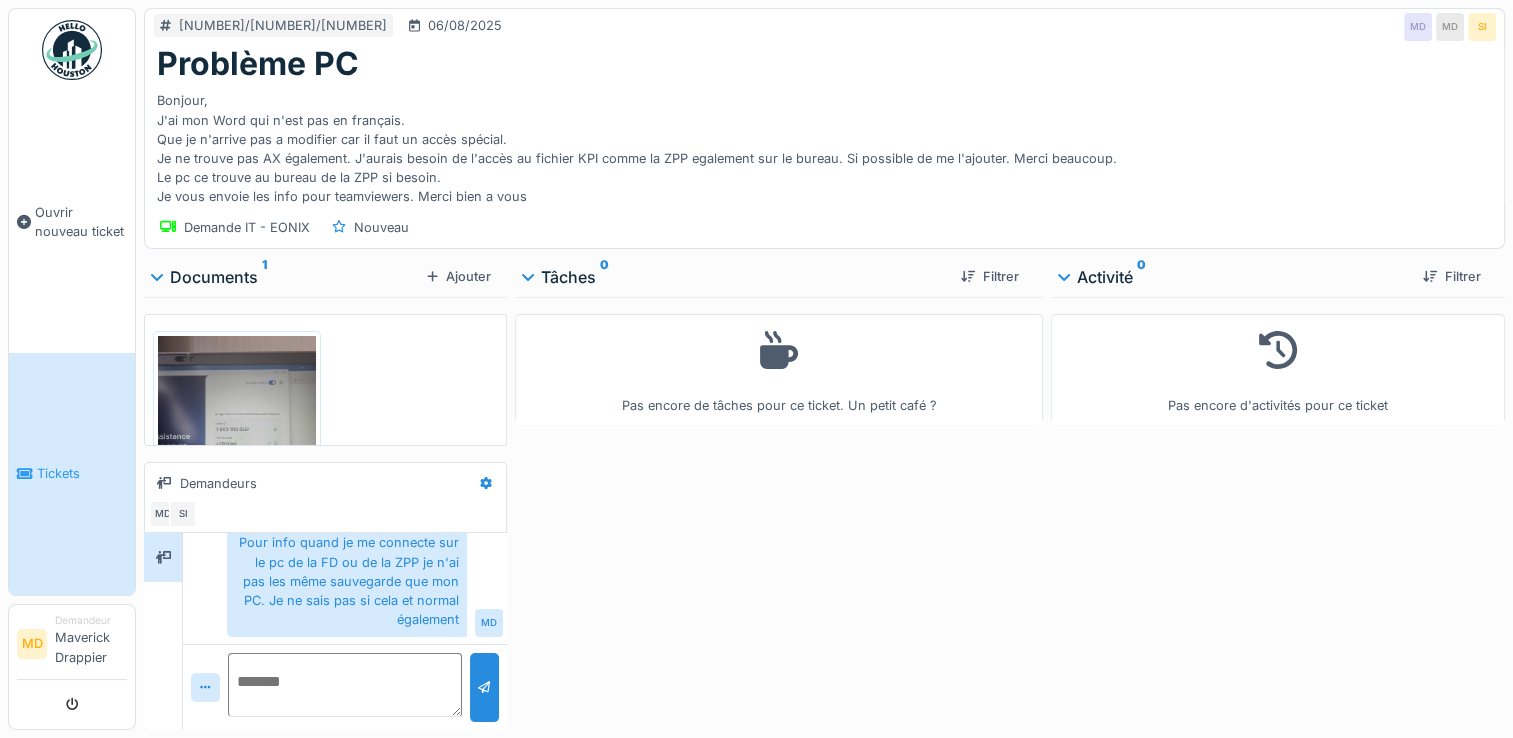 click on "Pas encore d'activités pour ce ticket" at bounding box center [1278, 369] 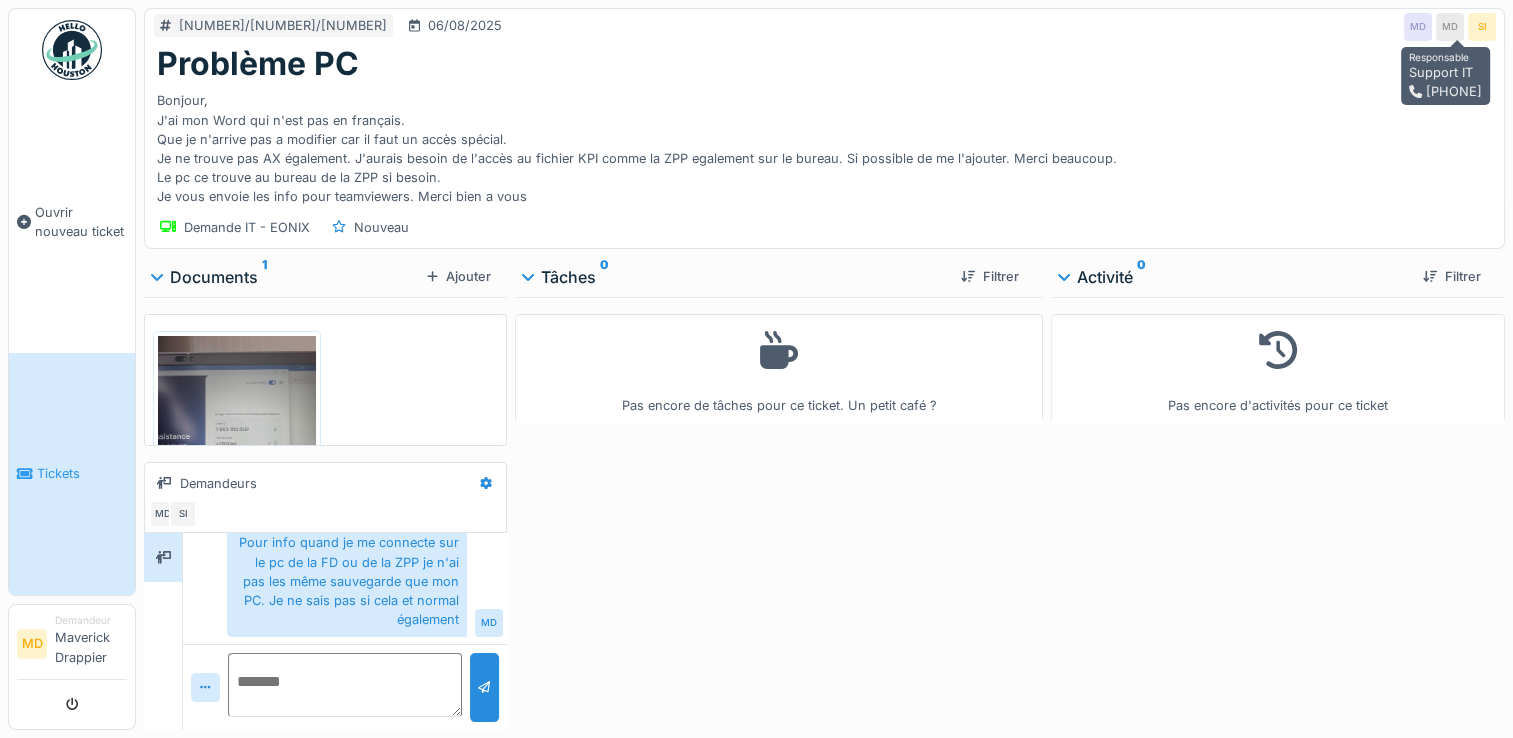 click on "SI" at bounding box center [1482, 27] 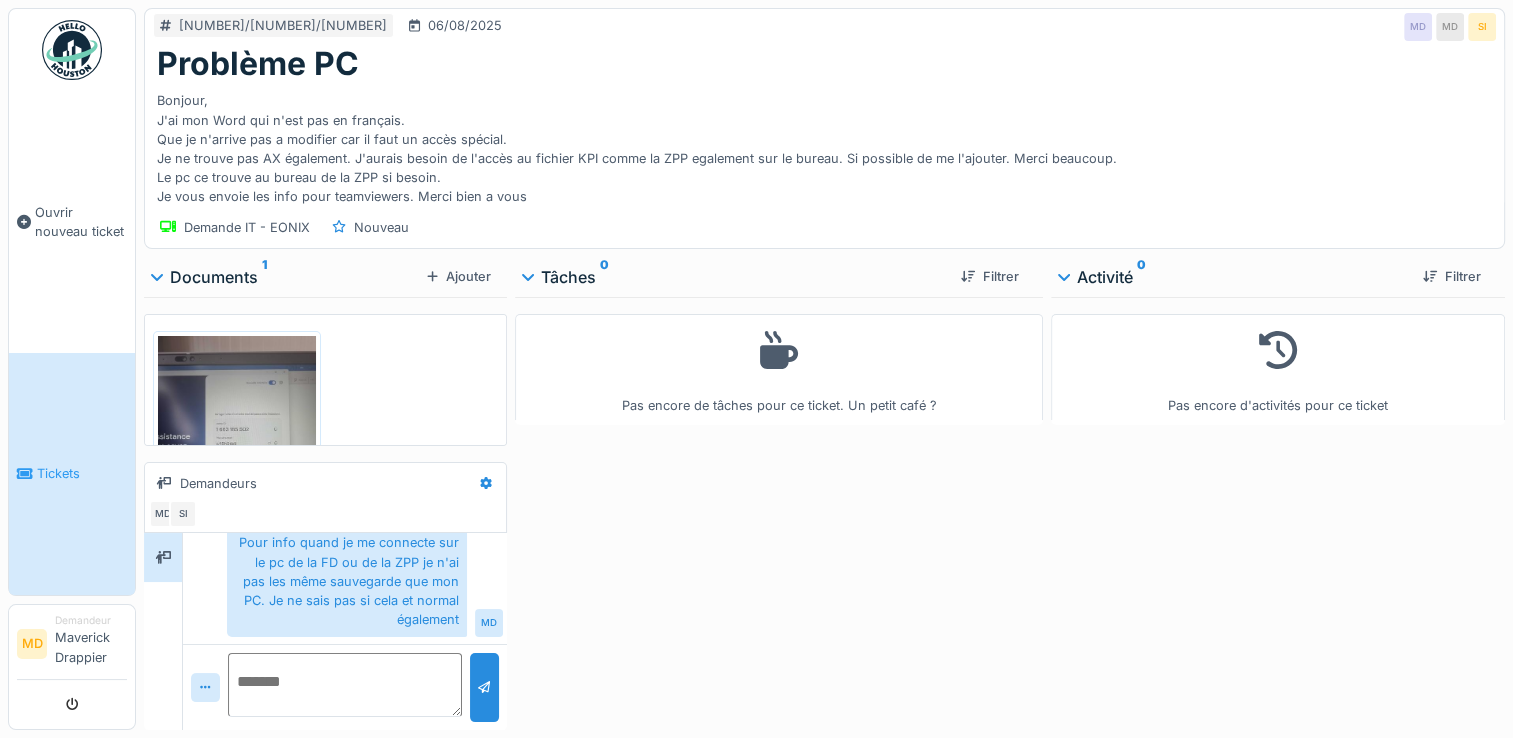 click at bounding box center [72, 50] 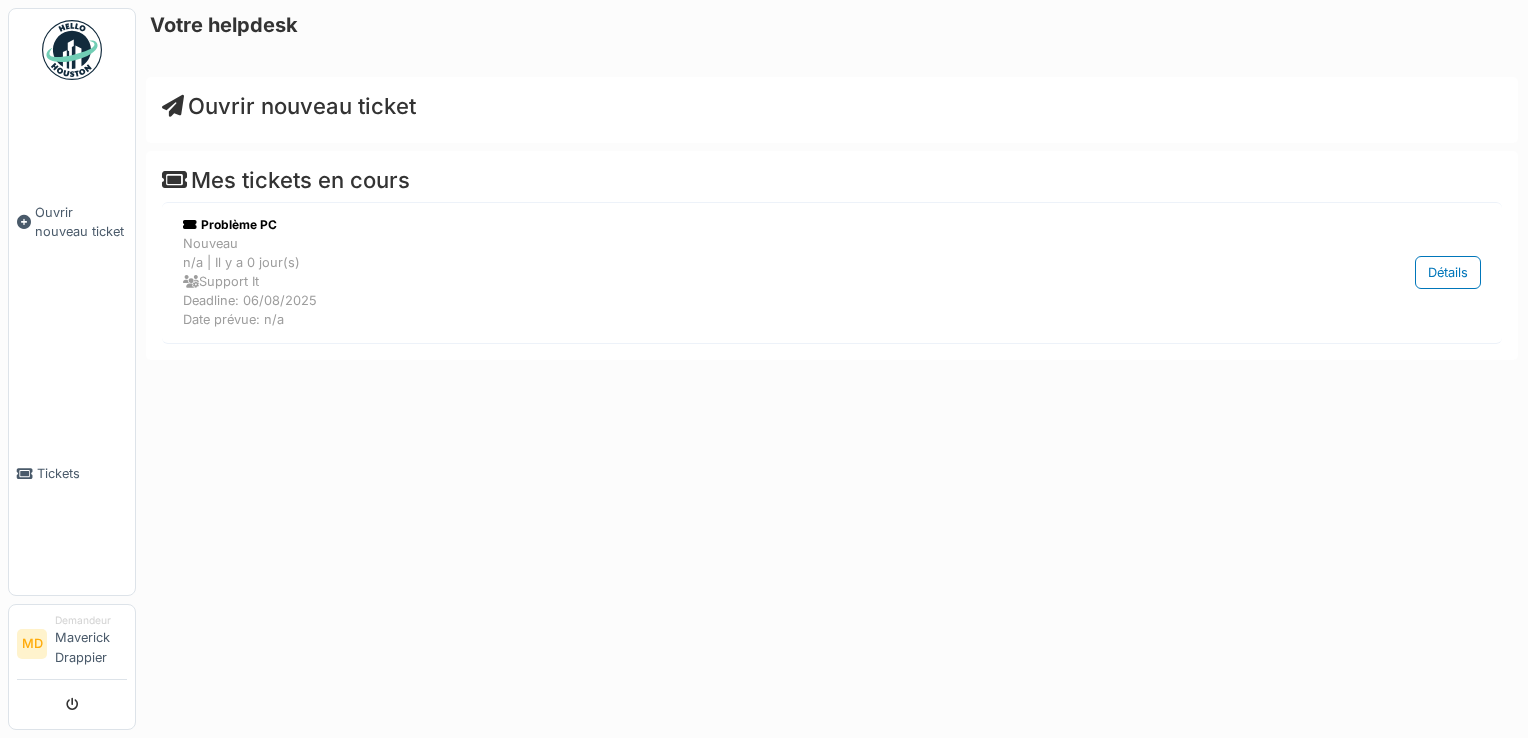 scroll, scrollTop: 0, scrollLeft: 0, axis: both 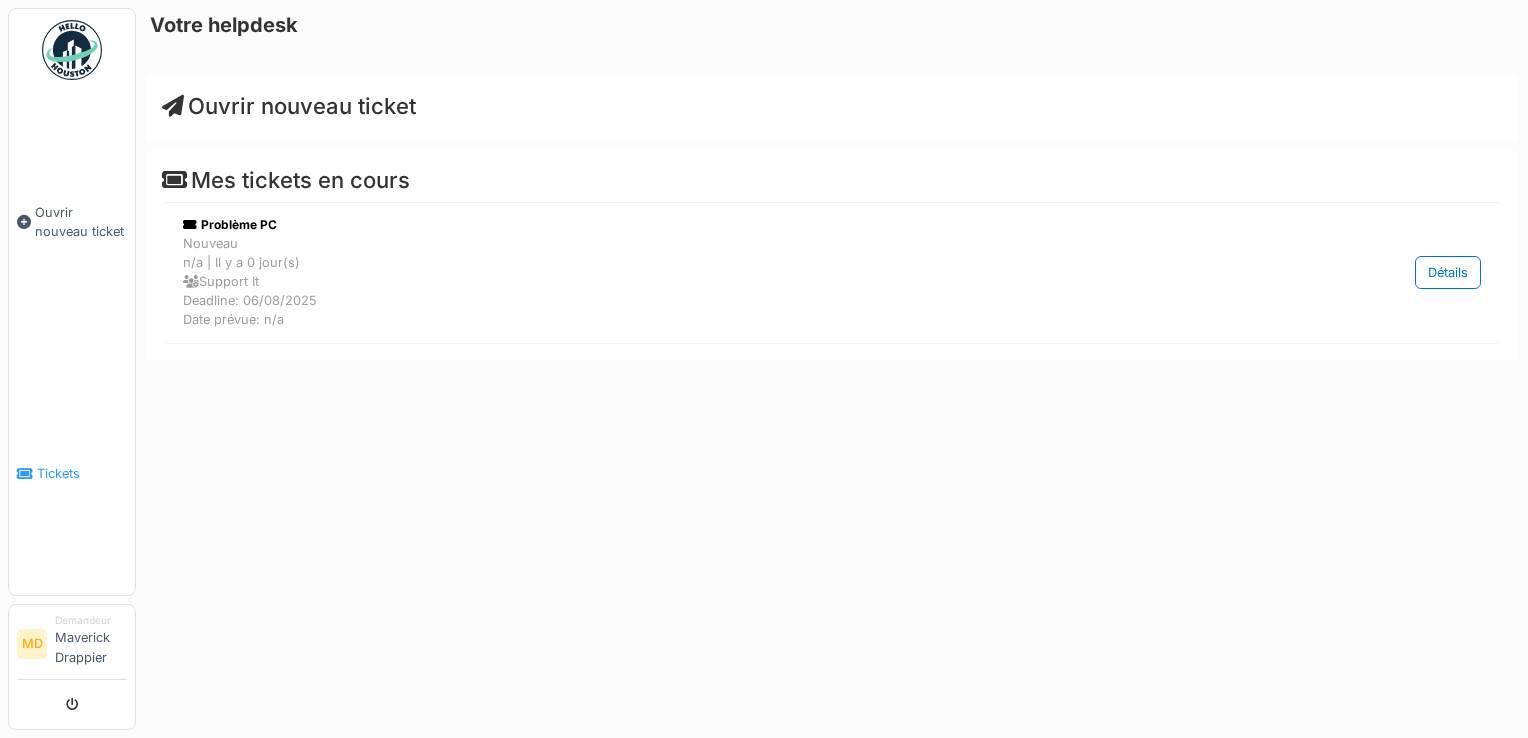 click on "Tickets" at bounding box center (82, 473) 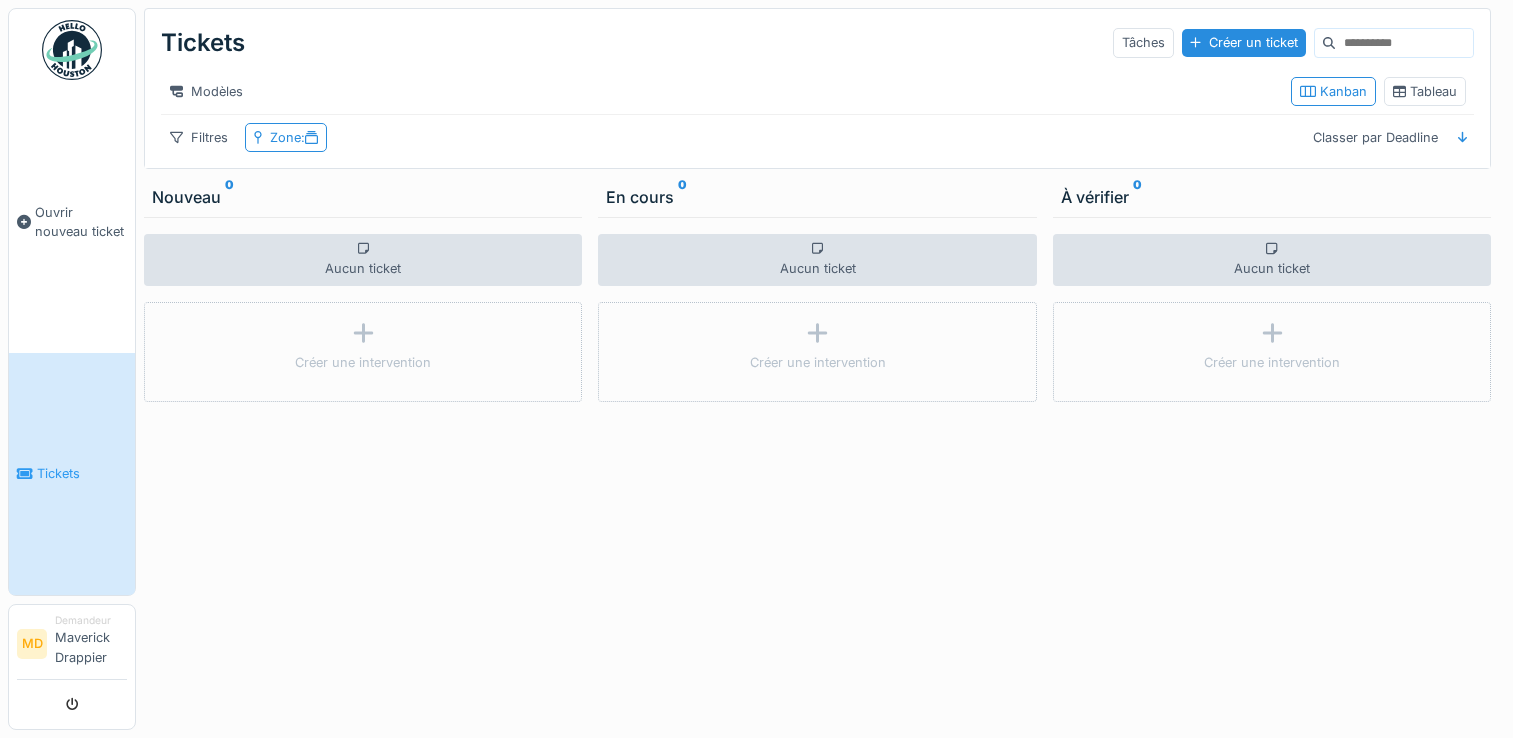 scroll, scrollTop: 0, scrollLeft: 0, axis: both 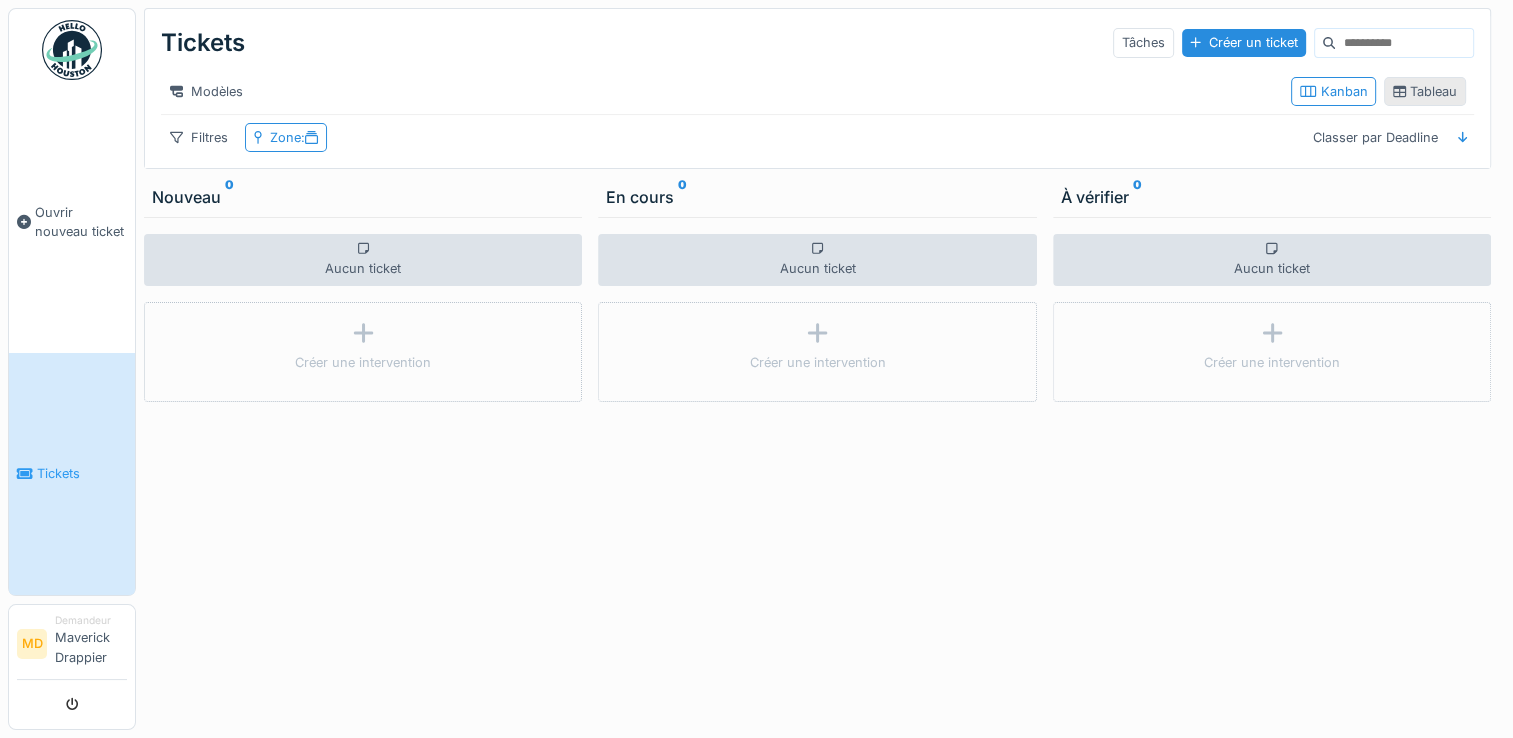 click on "Tableau" at bounding box center (1425, 91) 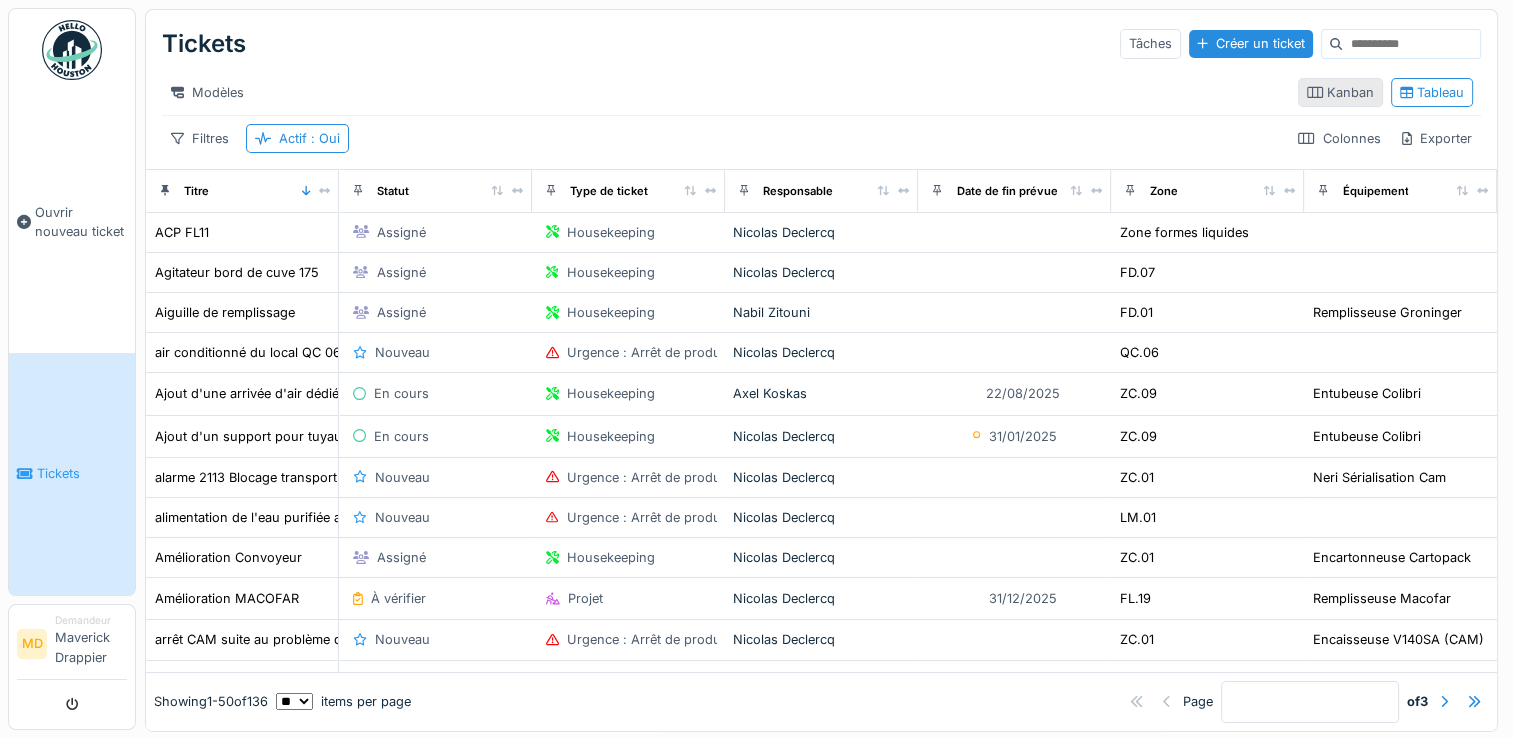 click on "Kanban" at bounding box center [1340, 92] 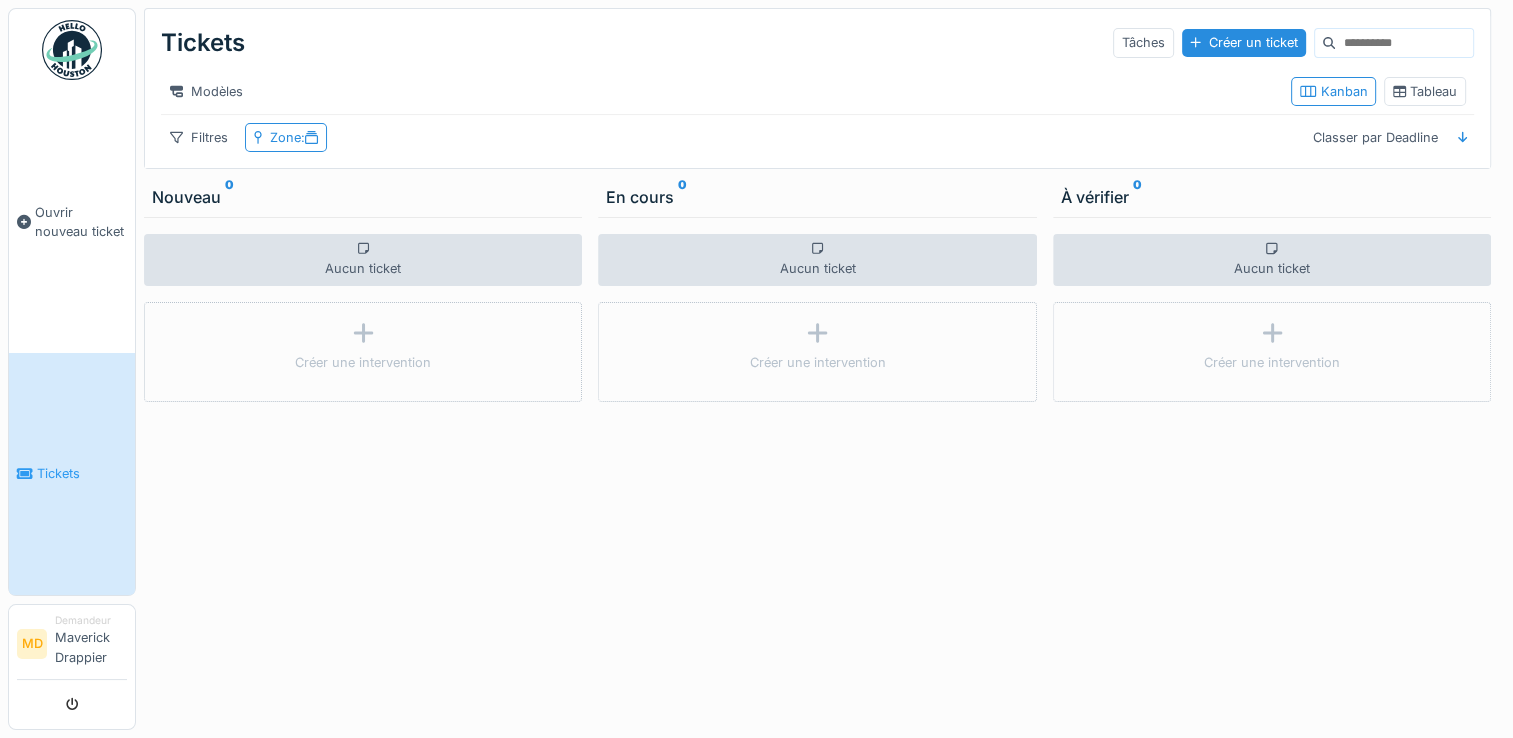 click on "Kanban   Tableau" at bounding box center [1378, 91] 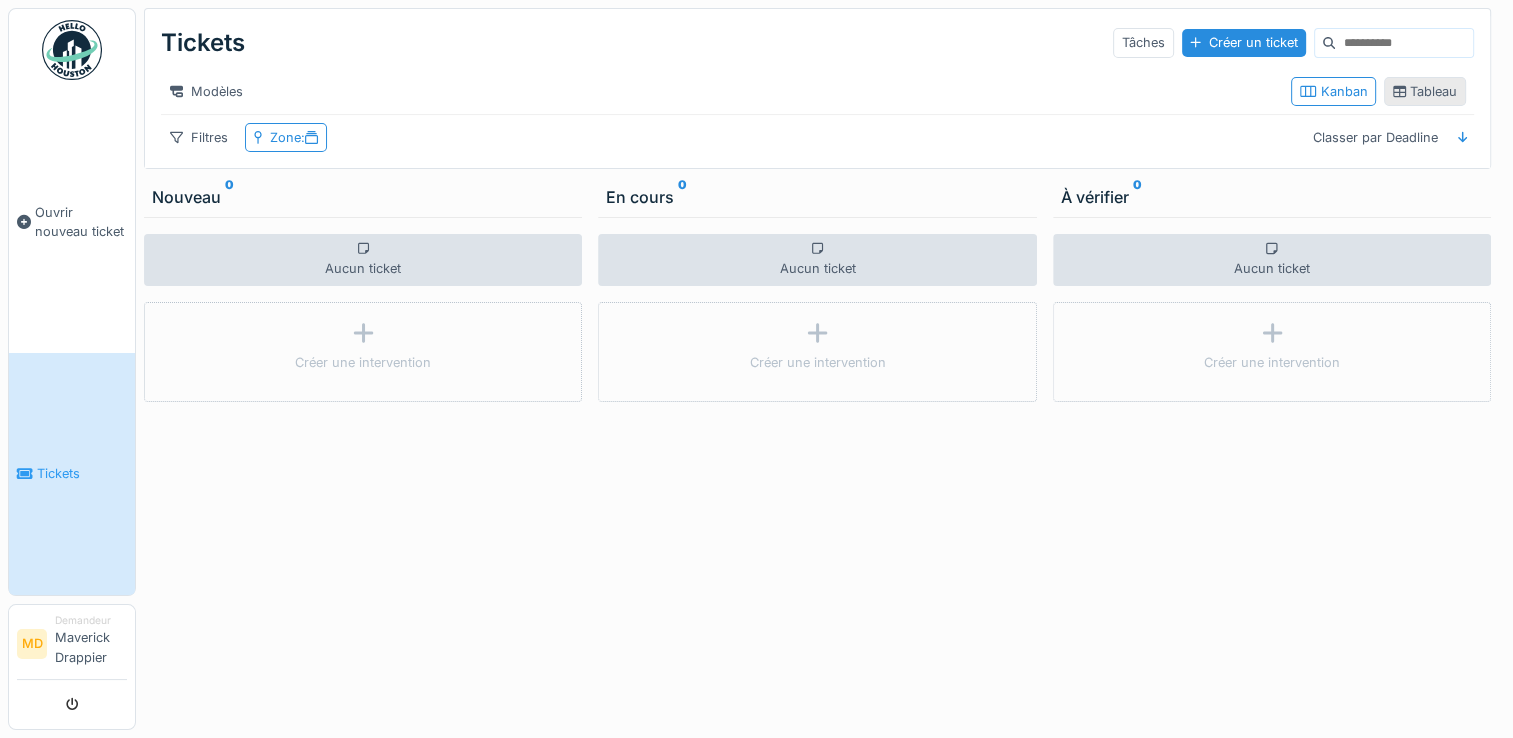 click on "Tableau" at bounding box center (1425, 91) 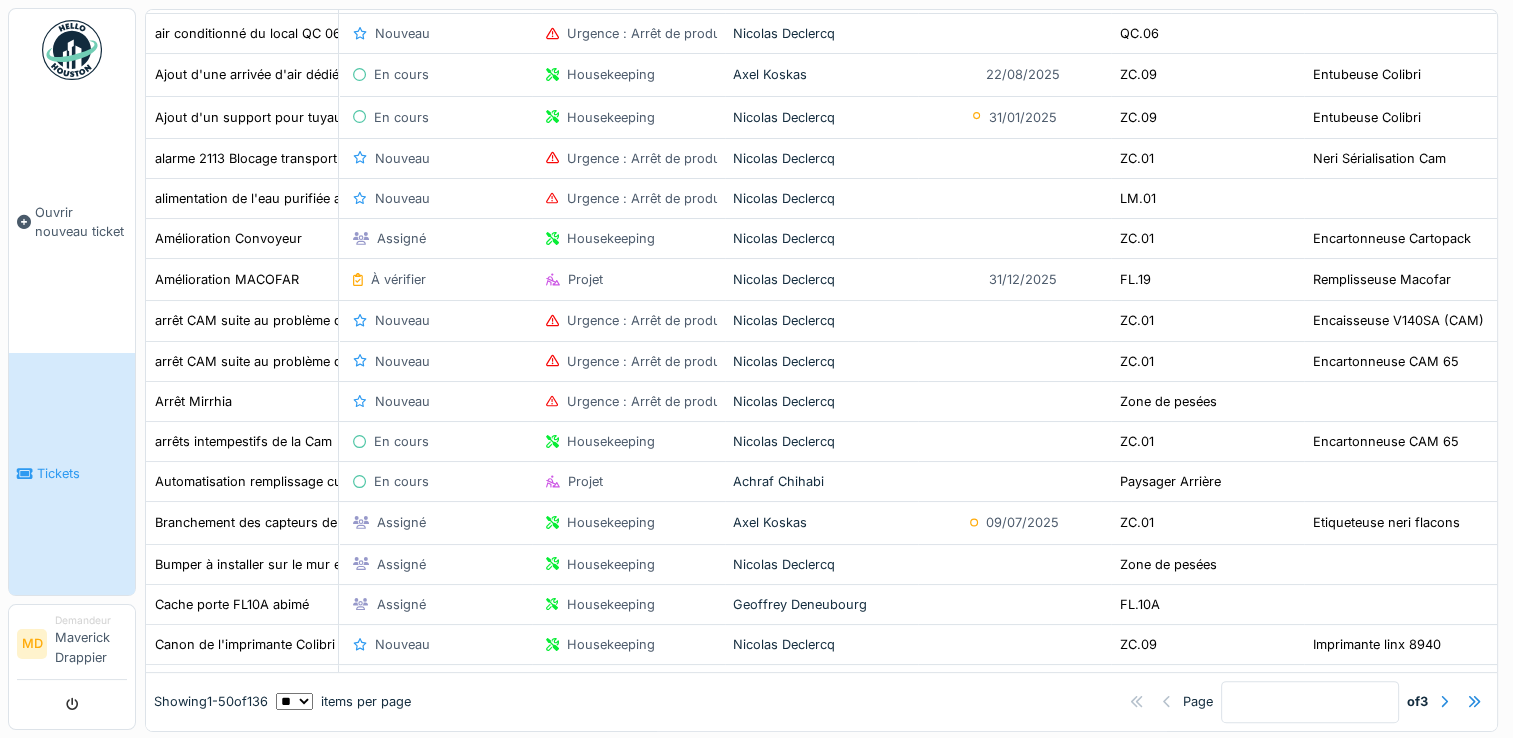scroll, scrollTop: 0, scrollLeft: 0, axis: both 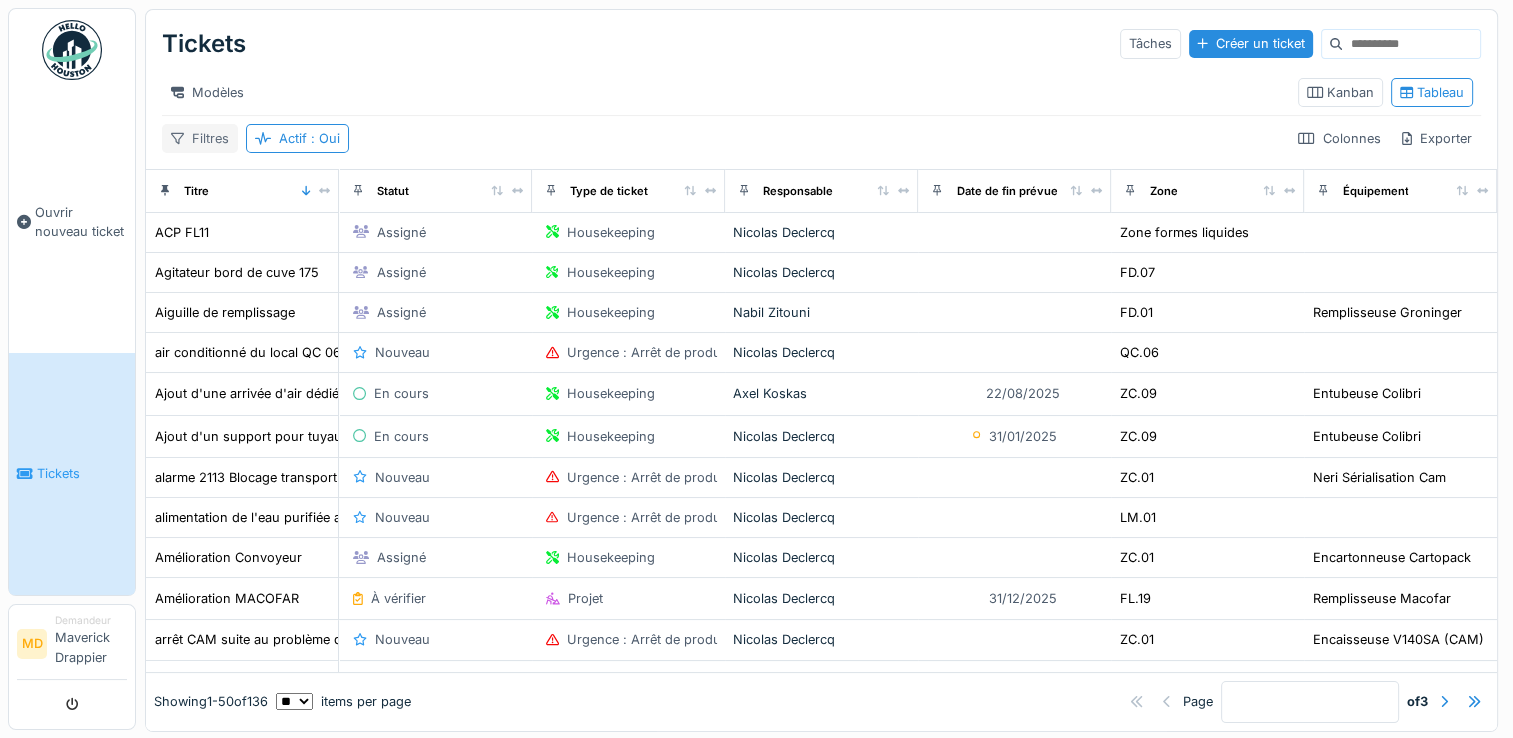 click on "Filtres" at bounding box center [200, 138] 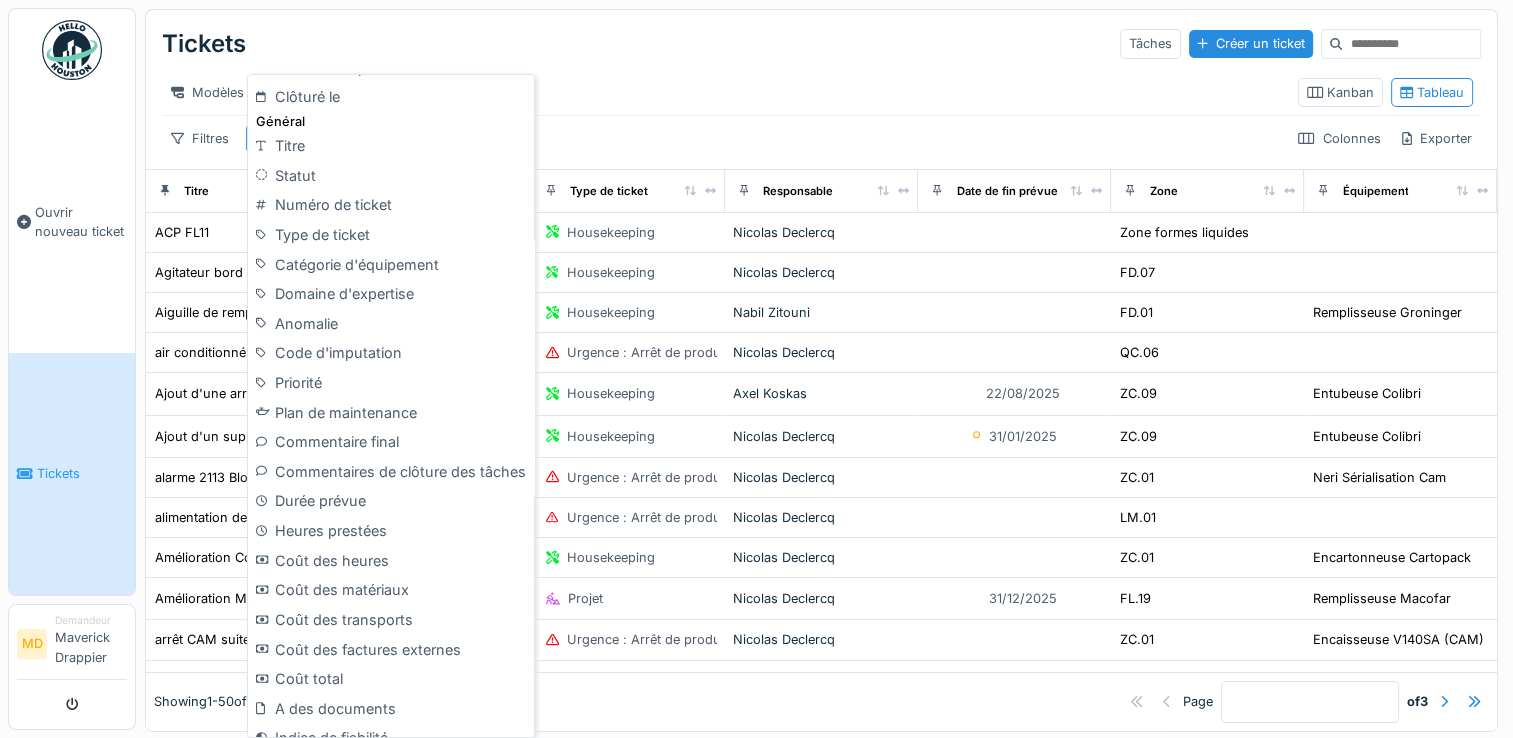 scroll, scrollTop: 693, scrollLeft: 0, axis: vertical 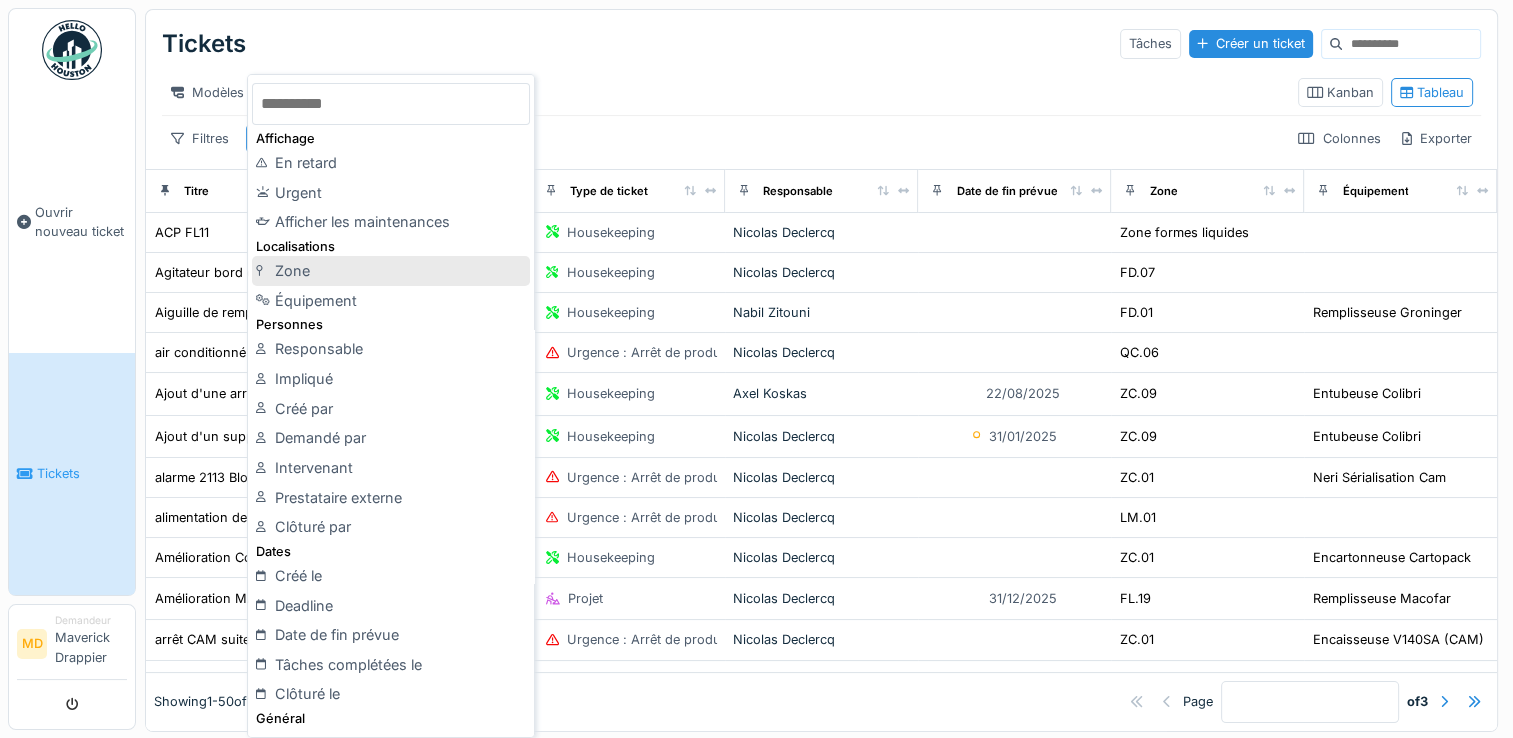 click on "Zone" at bounding box center (391, 271) 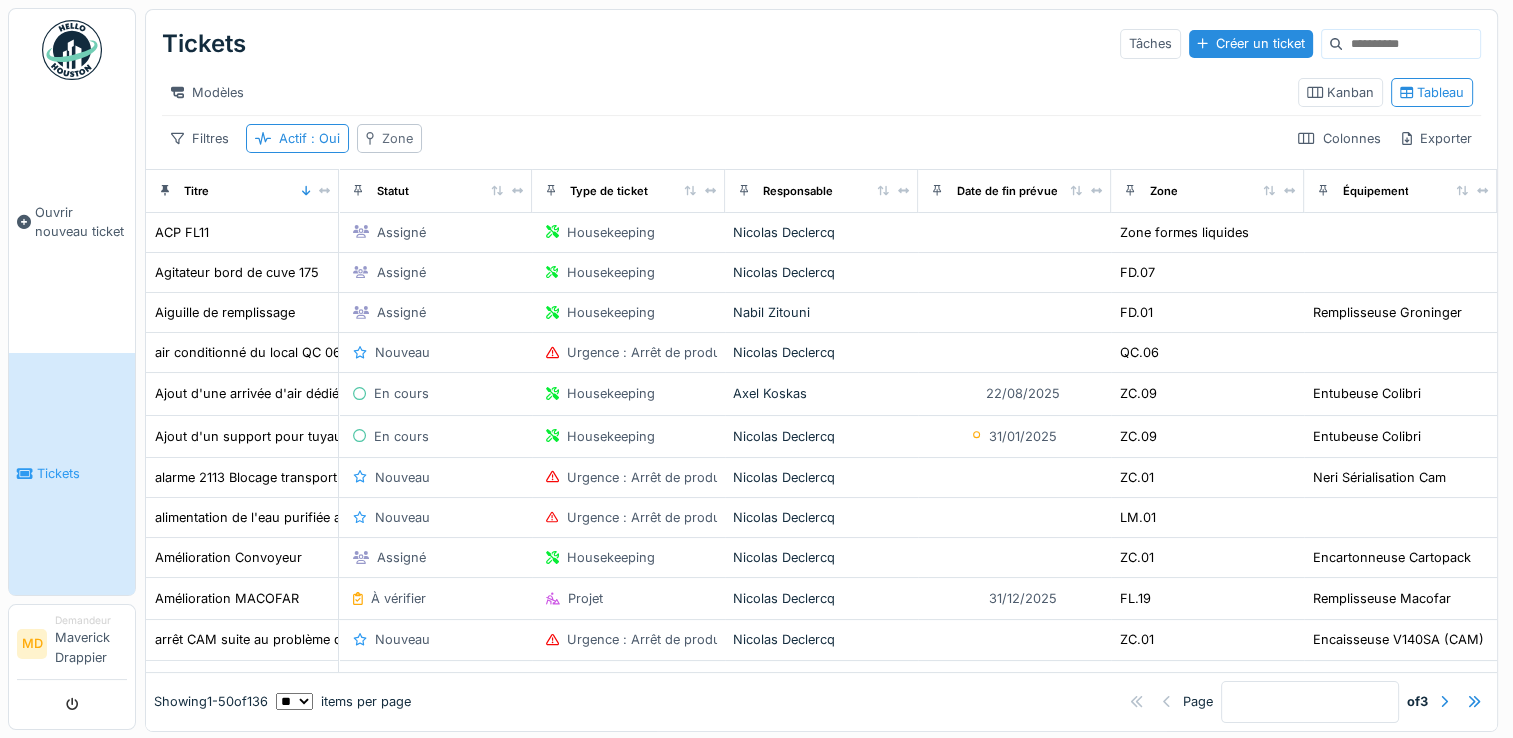 click on "Zone" at bounding box center [389, 138] 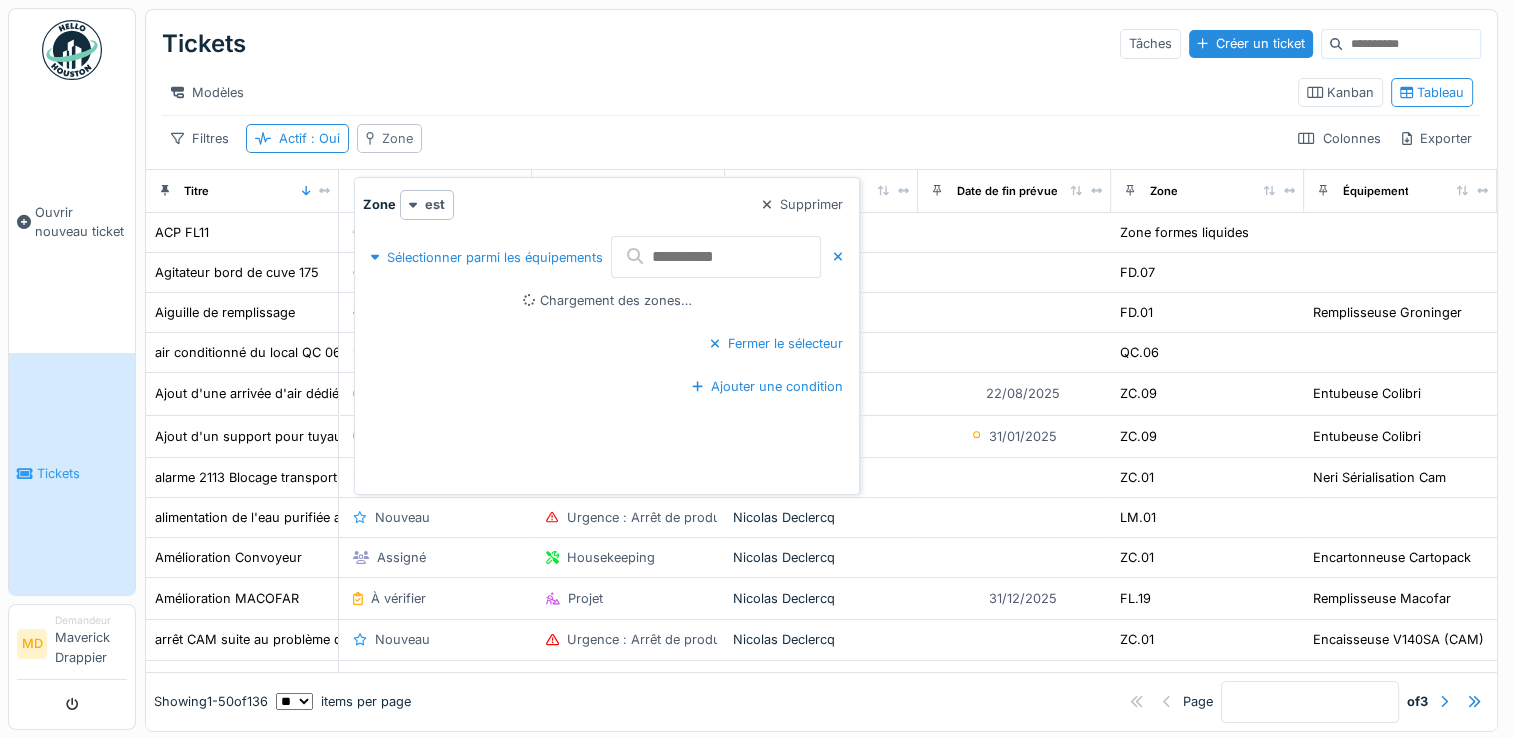 click on "Zone" at bounding box center [389, 138] 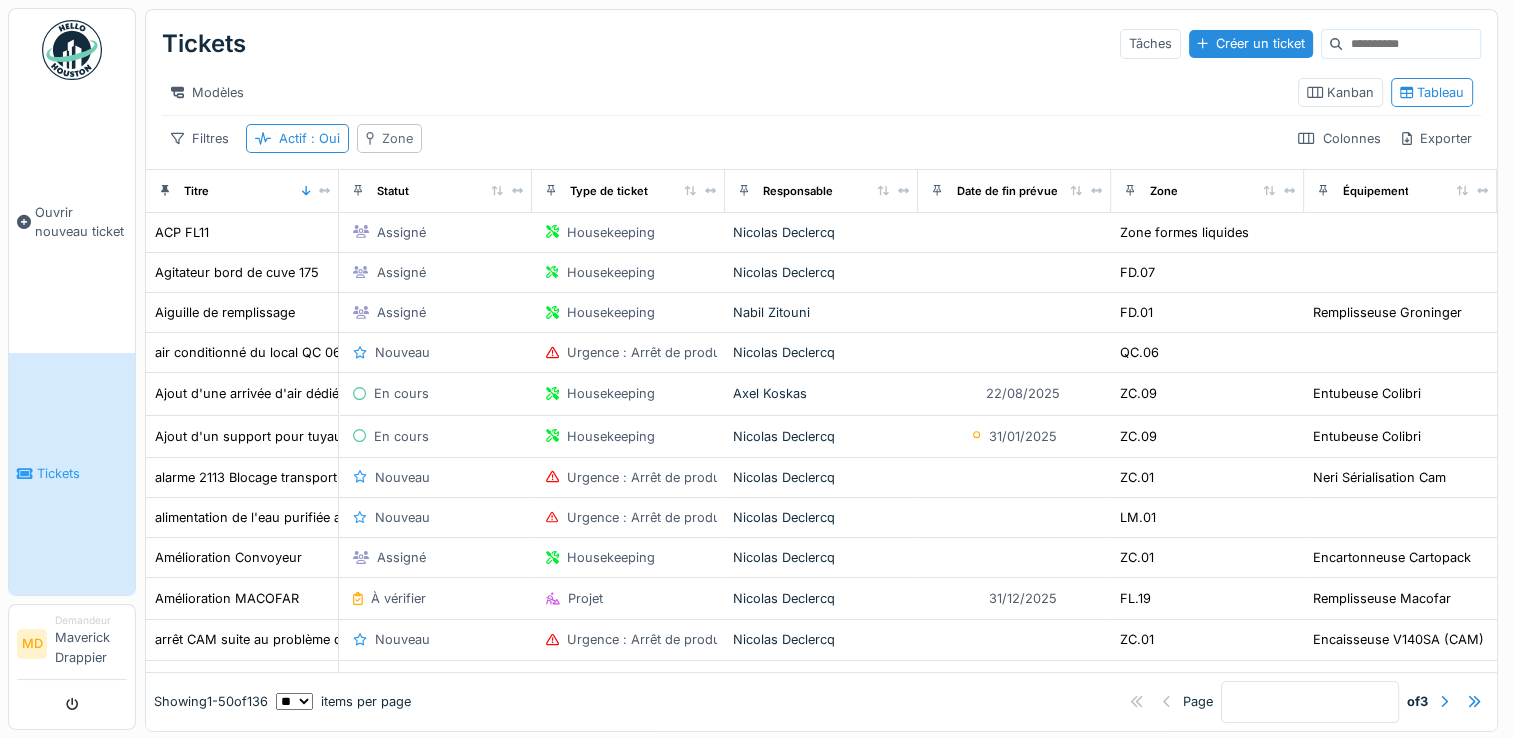 click on "Zone" at bounding box center (389, 138) 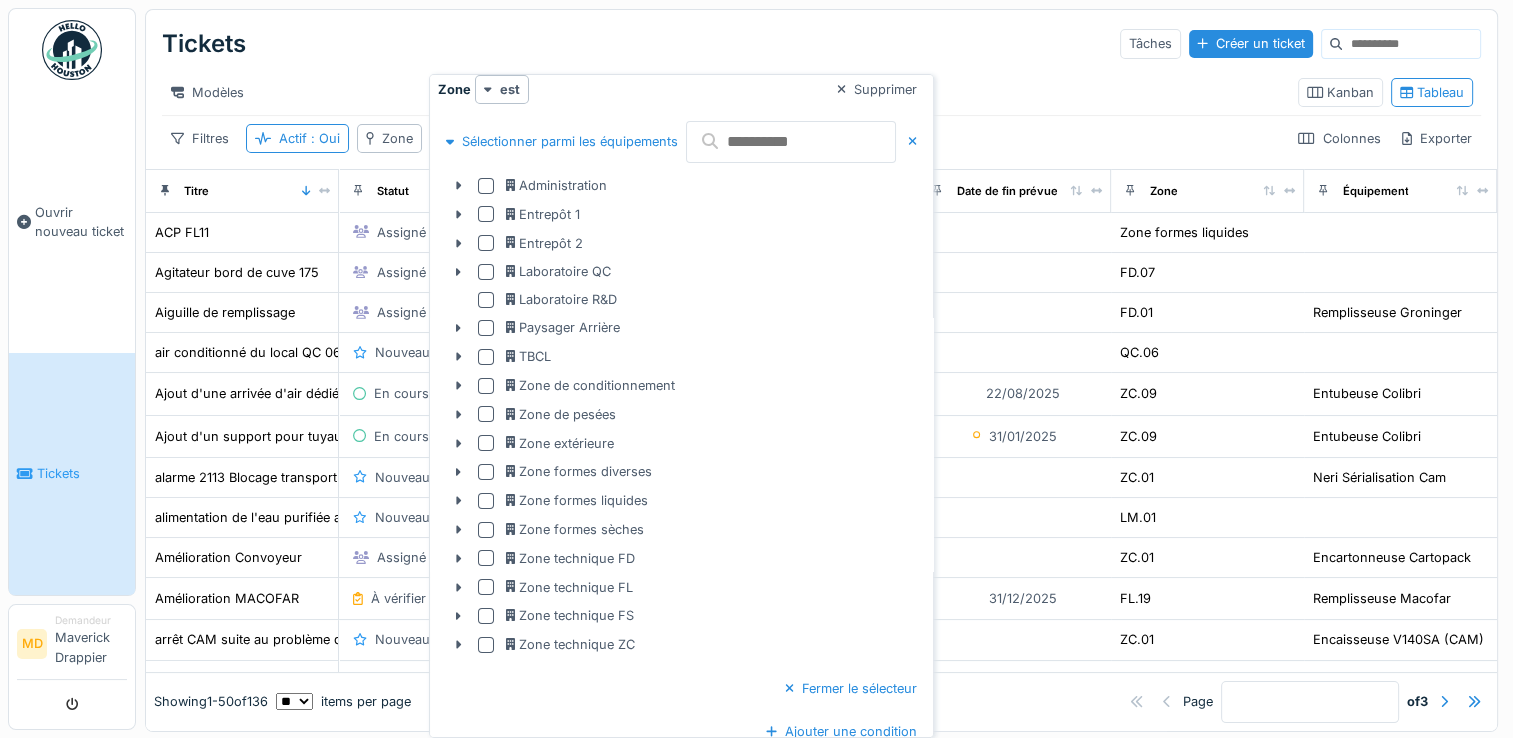 scroll, scrollTop: 23, scrollLeft: 0, axis: vertical 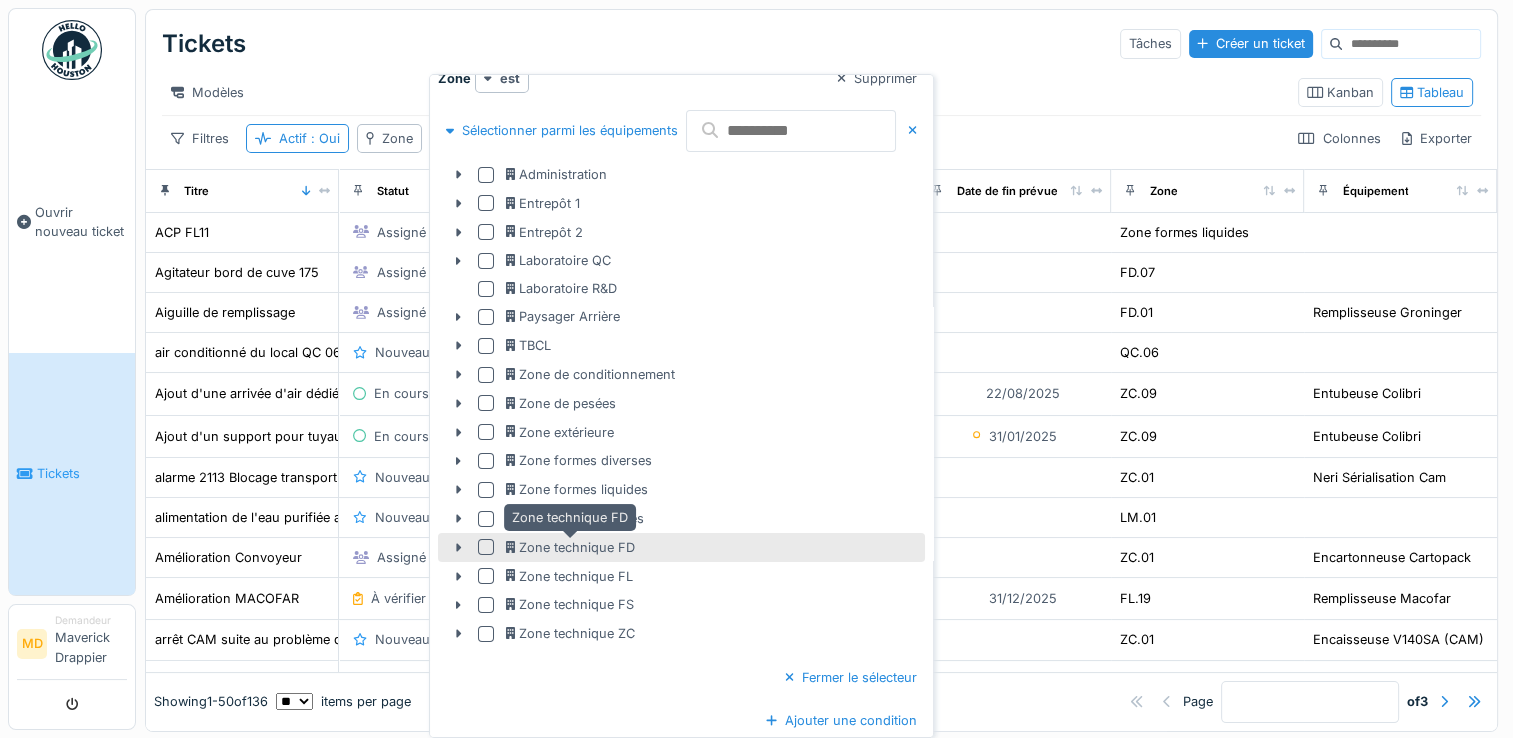 click on "Zone technique FD" at bounding box center [571, 547] 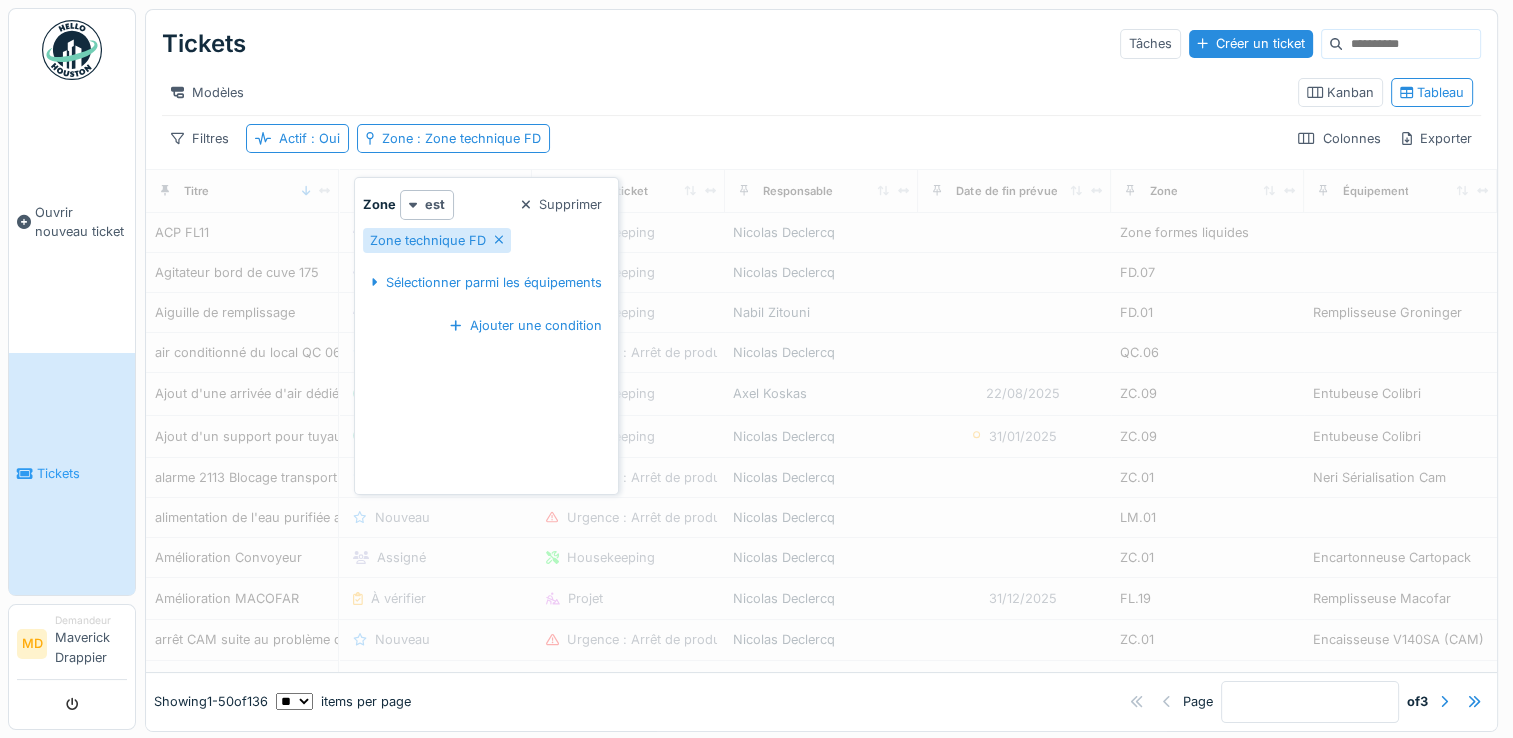 scroll, scrollTop: 0, scrollLeft: 0, axis: both 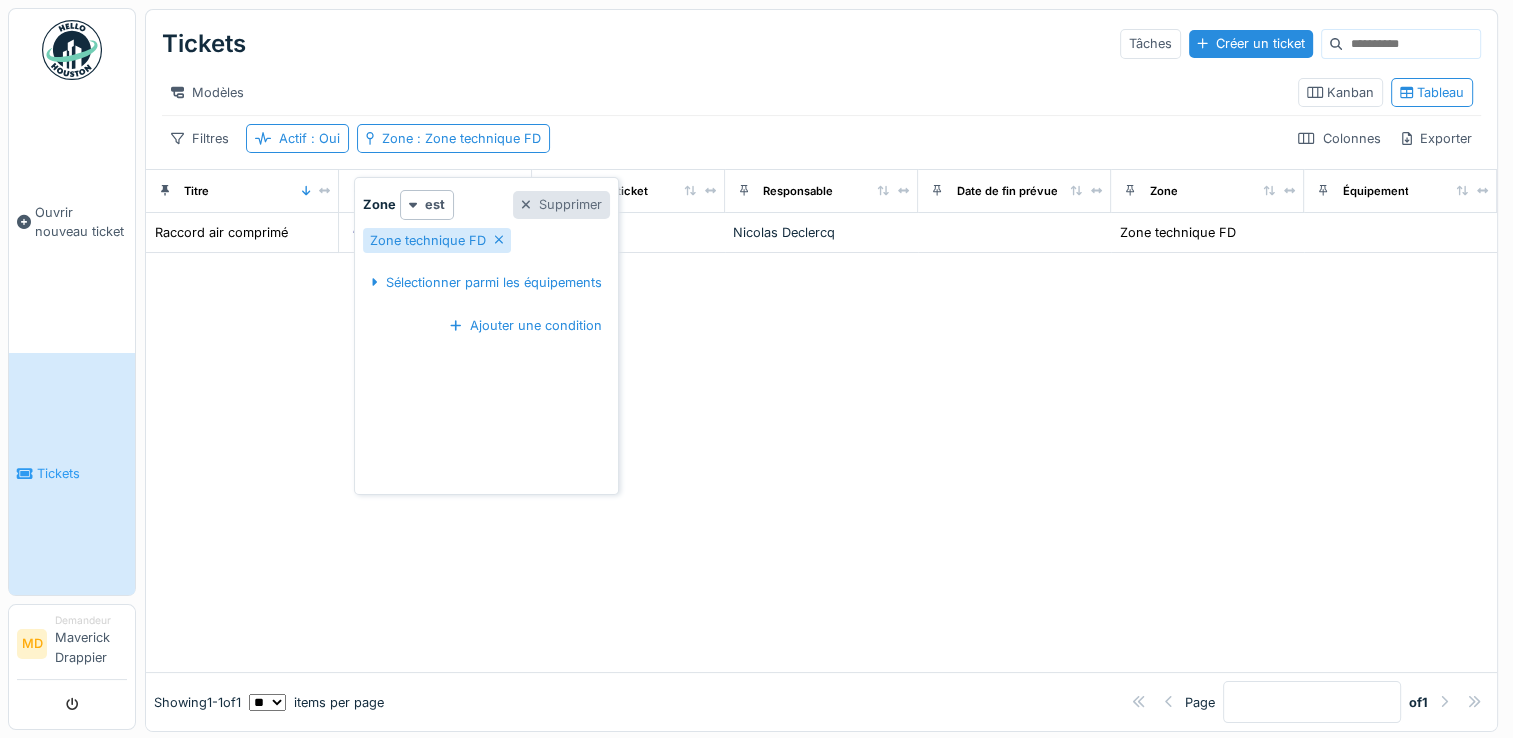 click on "Supprimer" at bounding box center (561, 204) 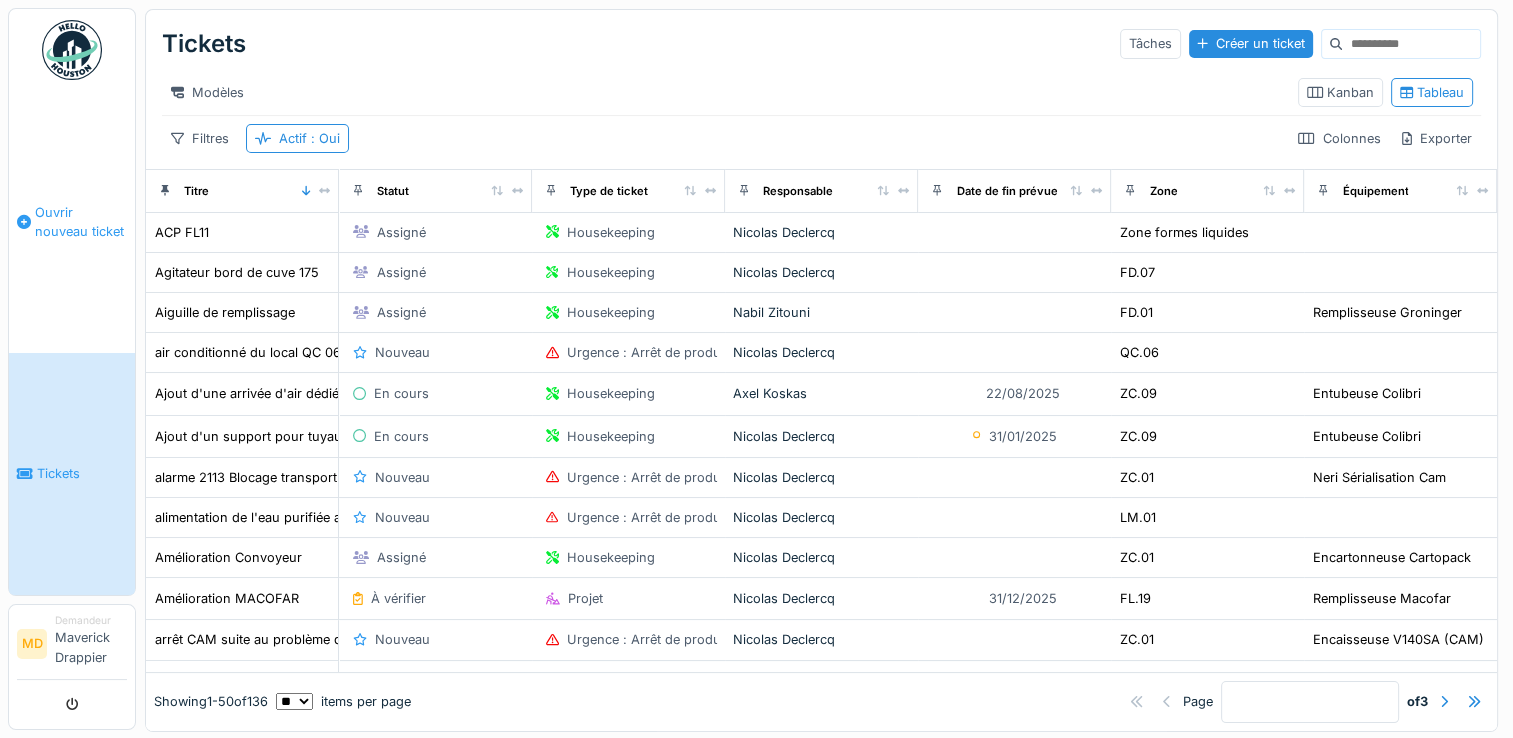 click on "Ouvrir nouveau ticket" at bounding box center [72, 222] 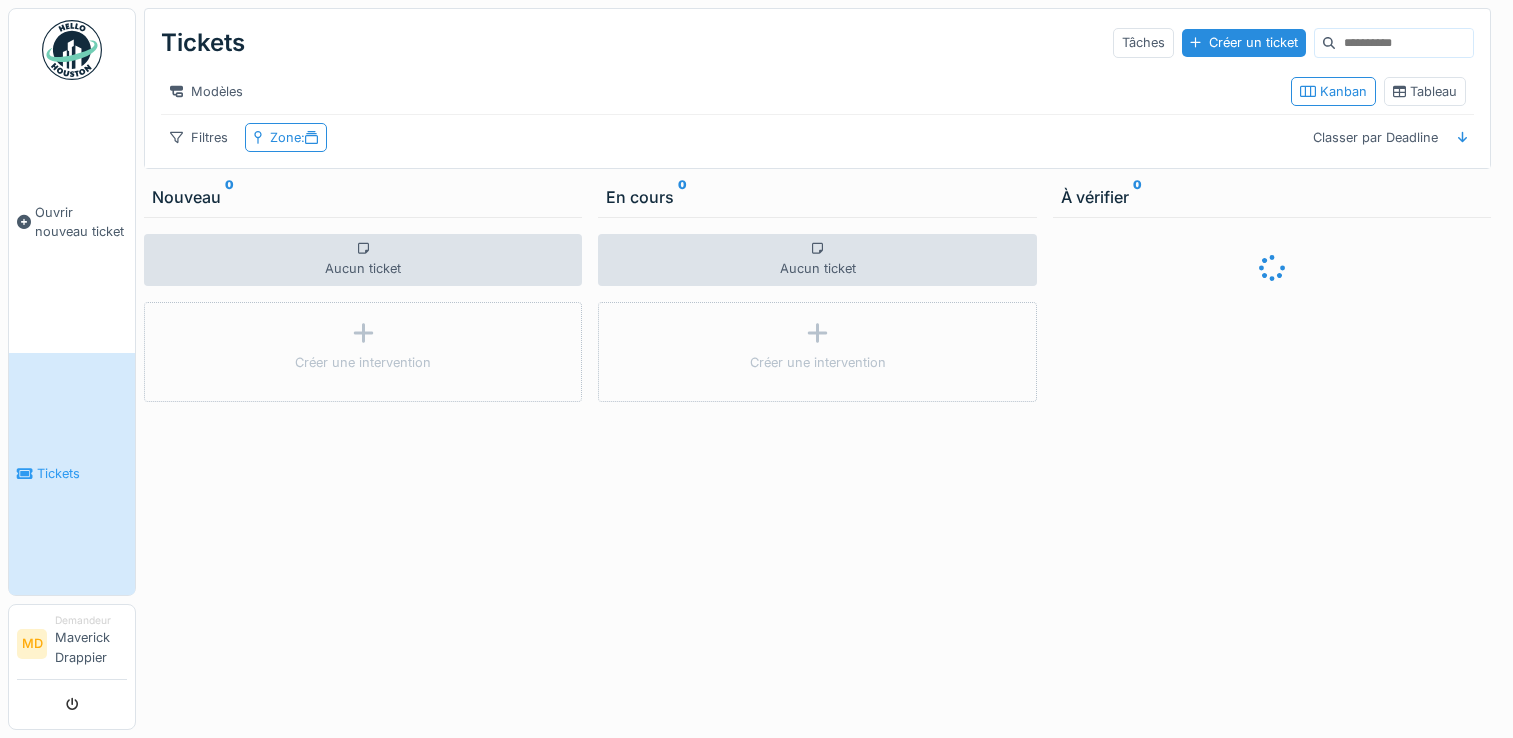 scroll, scrollTop: 0, scrollLeft: 0, axis: both 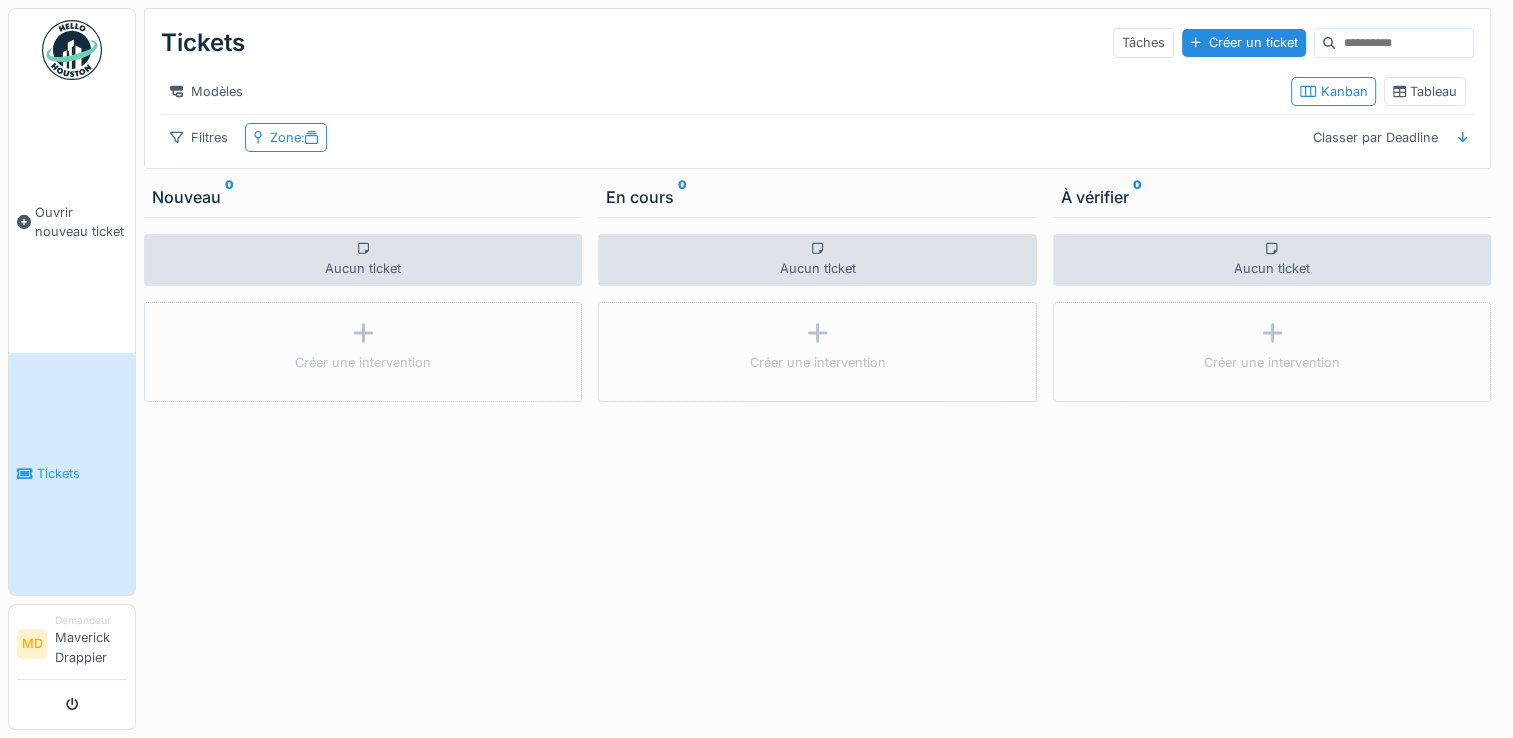 click at bounding box center (72, 50) 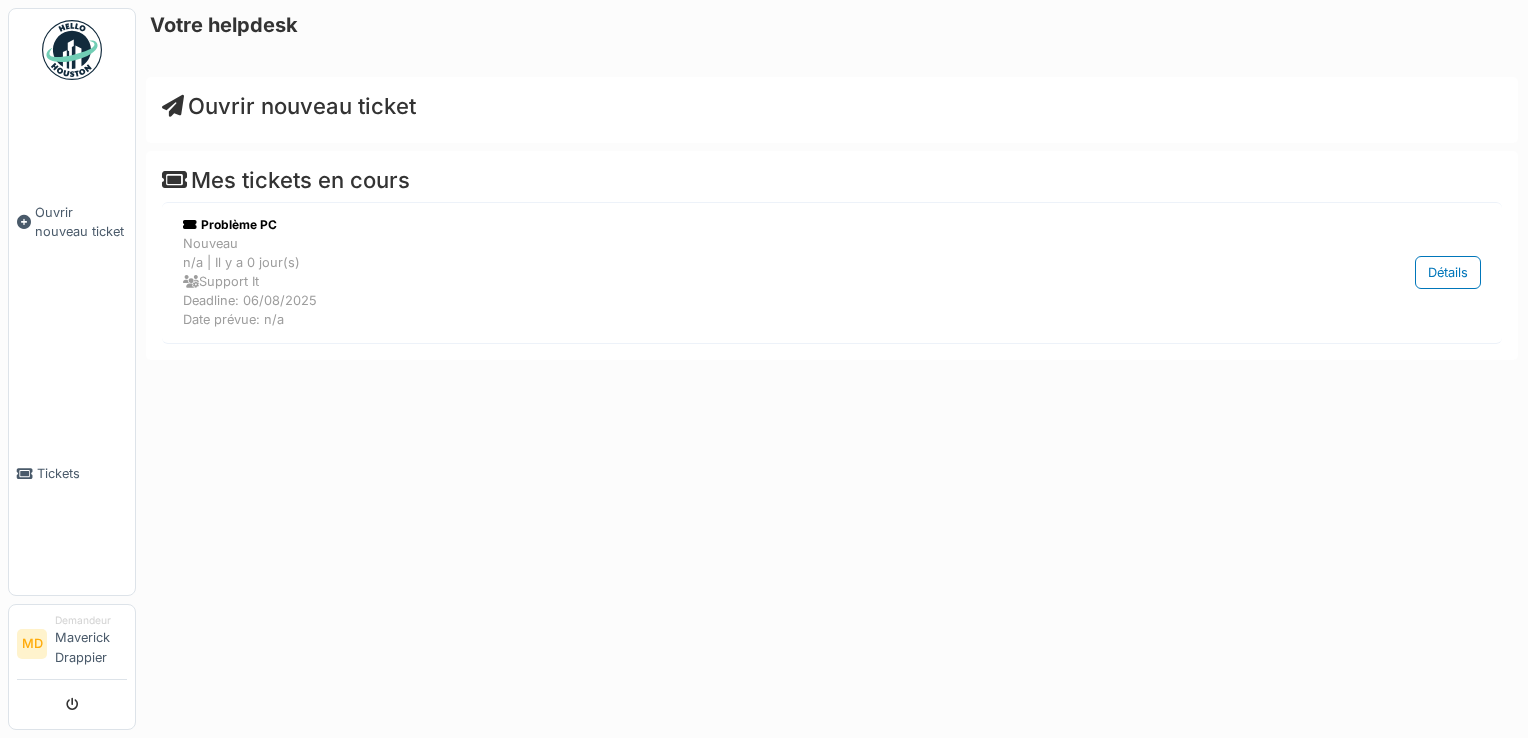 scroll, scrollTop: 0, scrollLeft: 0, axis: both 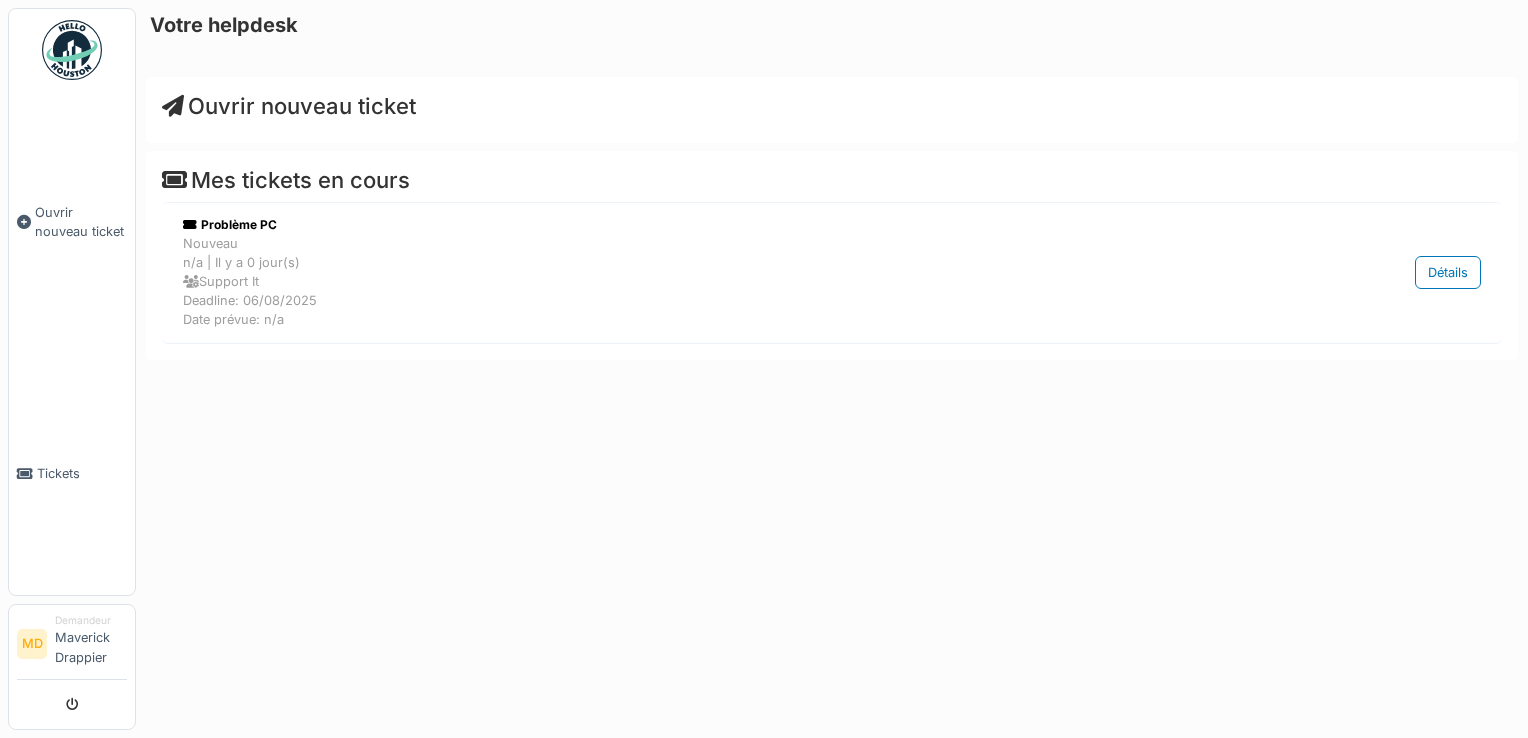 drag, startPoint x: 0, startPoint y: 0, endPoint x: 383, endPoint y: 51, distance: 386.38065 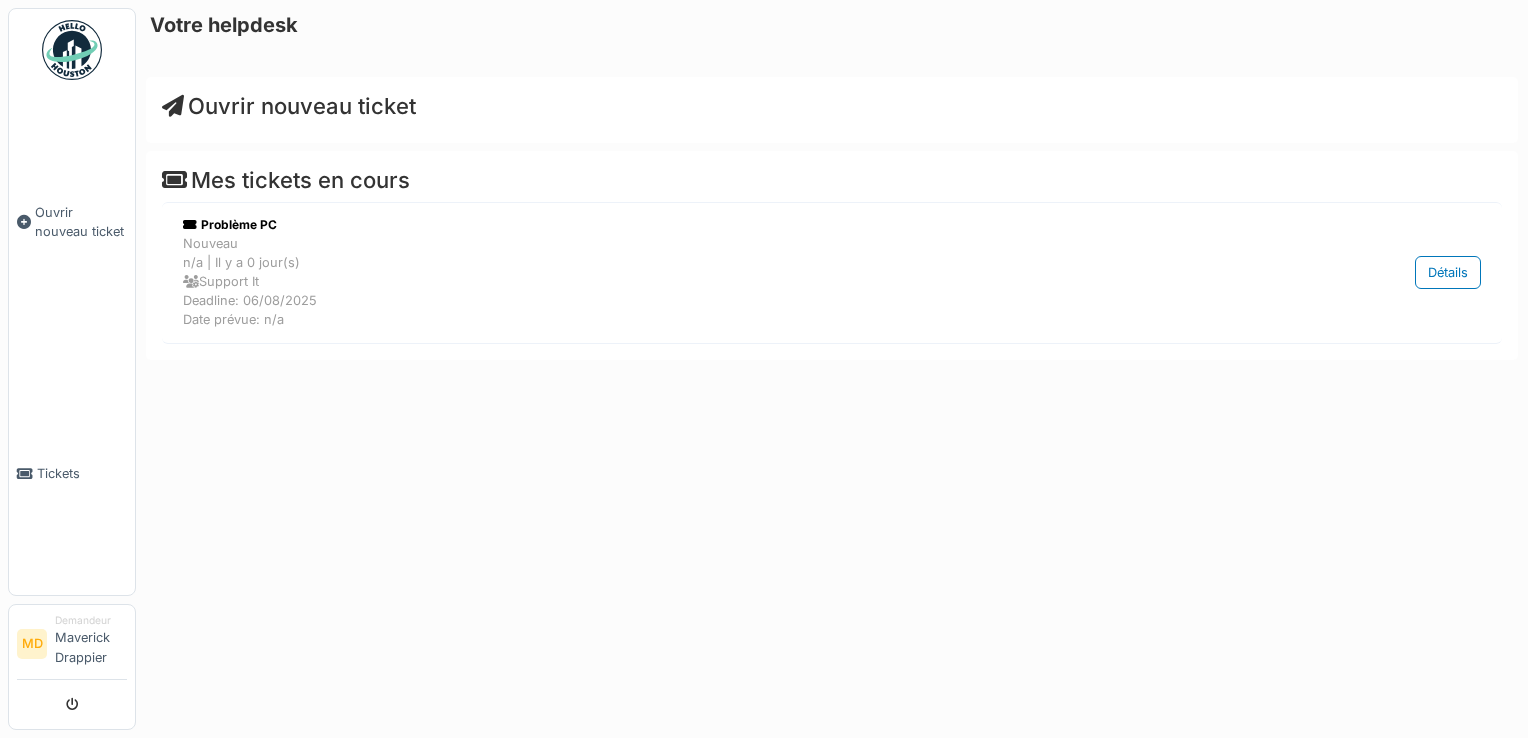 scroll, scrollTop: 0, scrollLeft: 0, axis: both 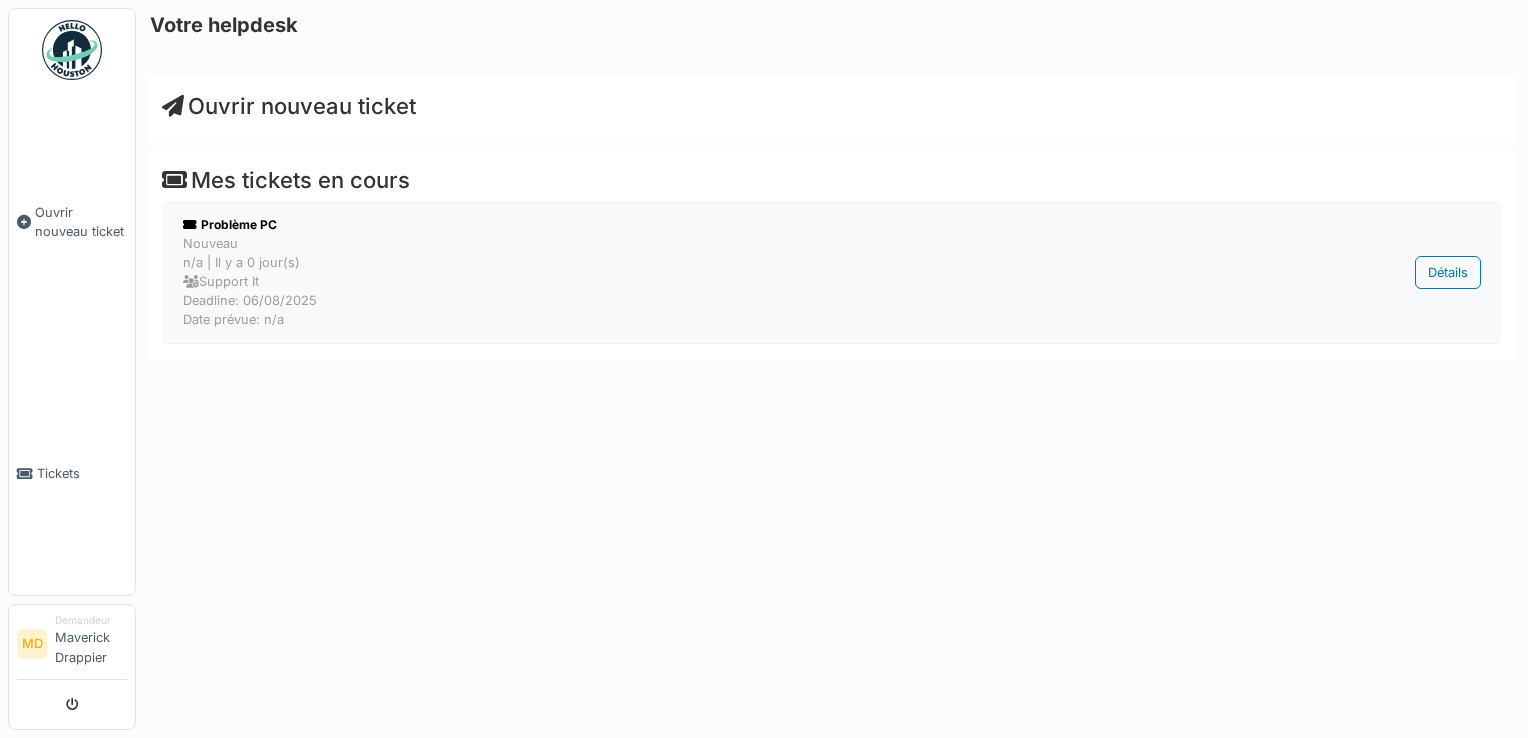 click on "Nouveau
n/a |
Il y a 0 jour(s)
Support It
Deadline: 06/08/2025
Date prévue: n/a" at bounding box center [728, 282] 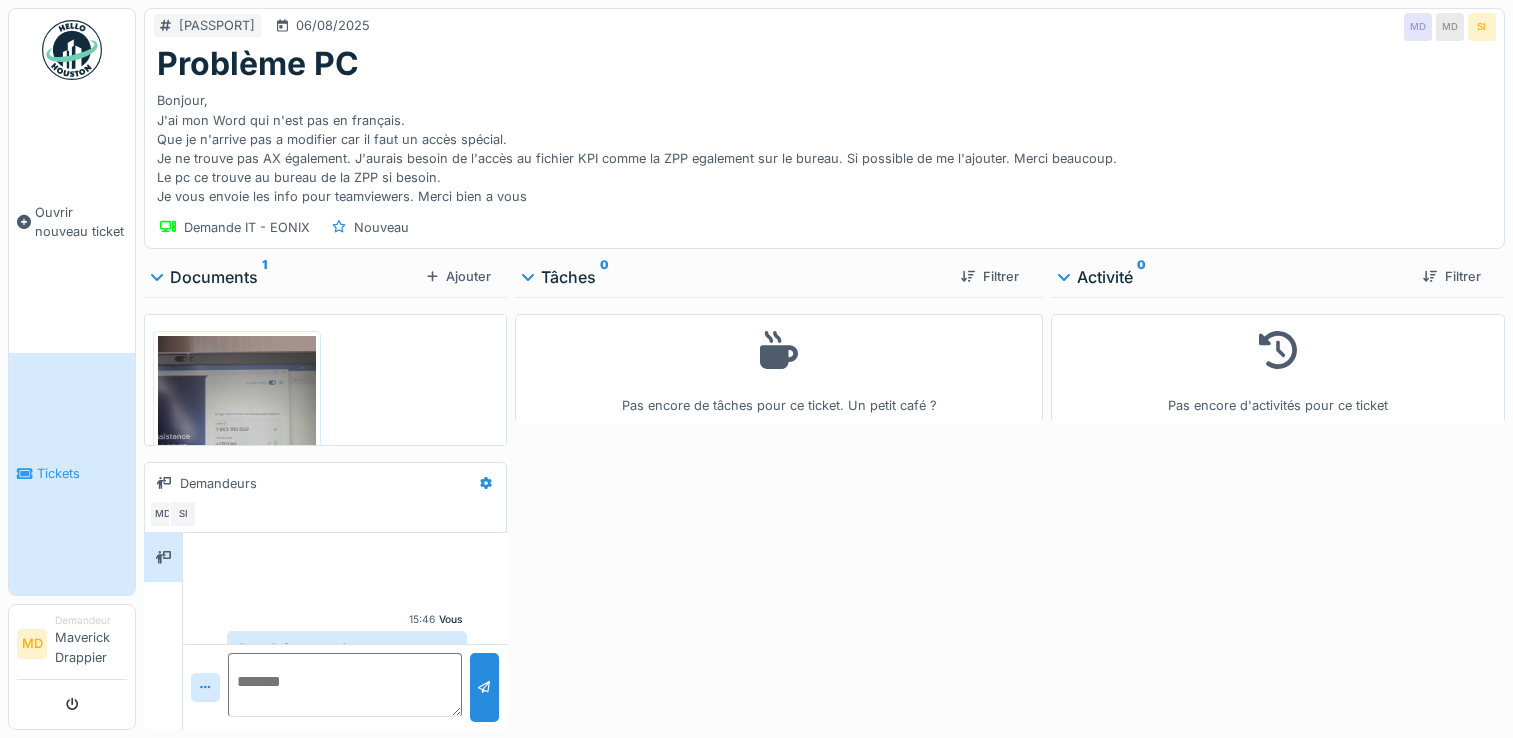 scroll, scrollTop: 0, scrollLeft: 0, axis: both 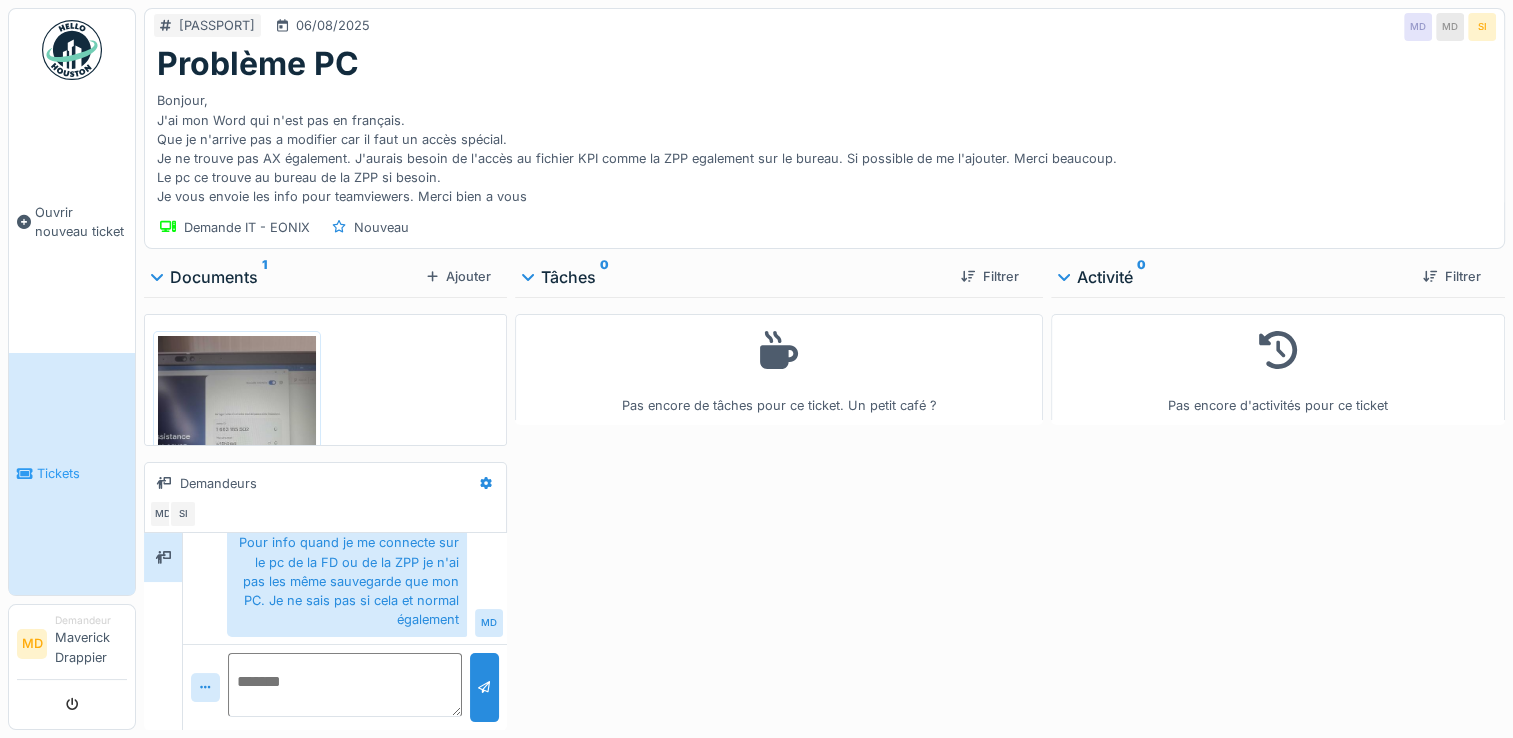 click at bounding box center (237, 441) 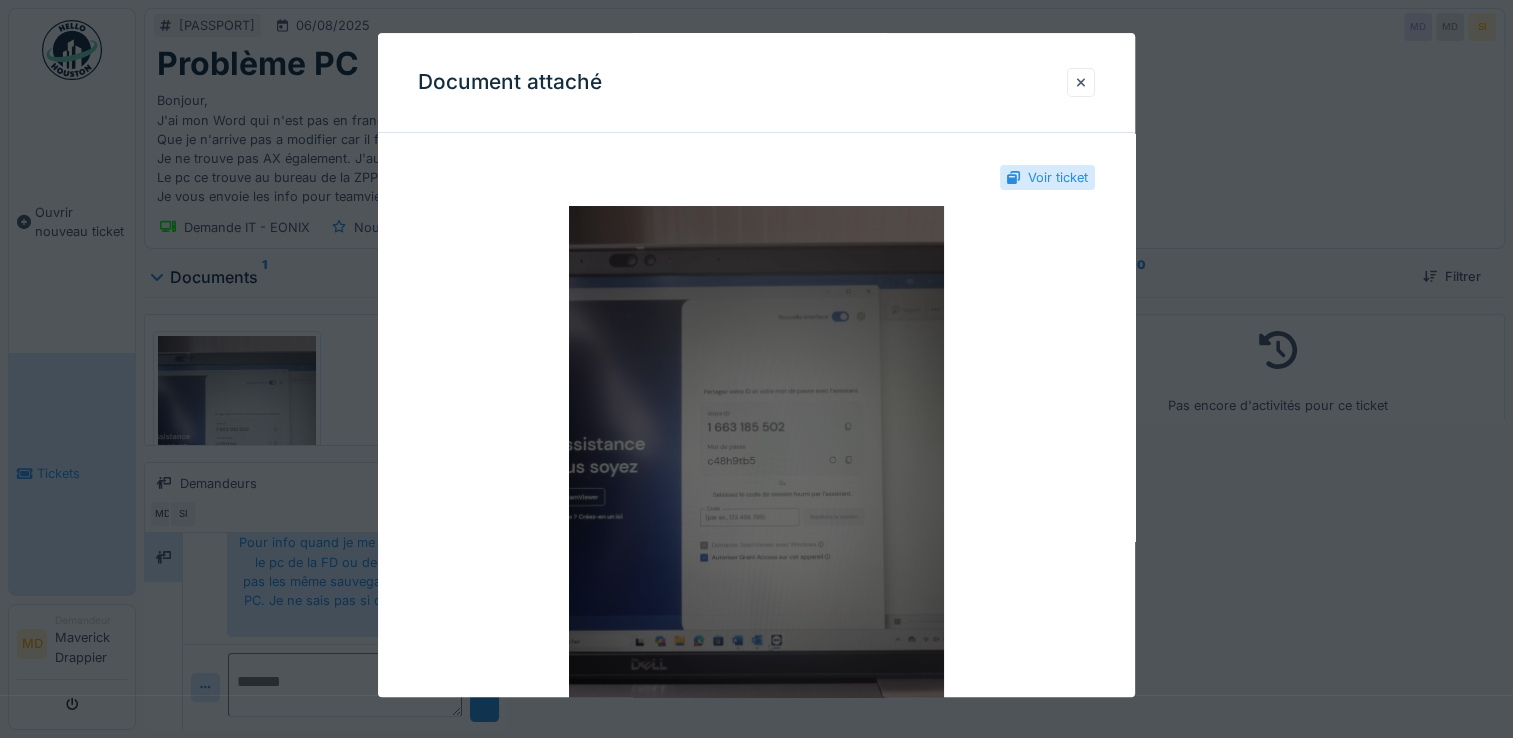 click at bounding box center (756, 456) 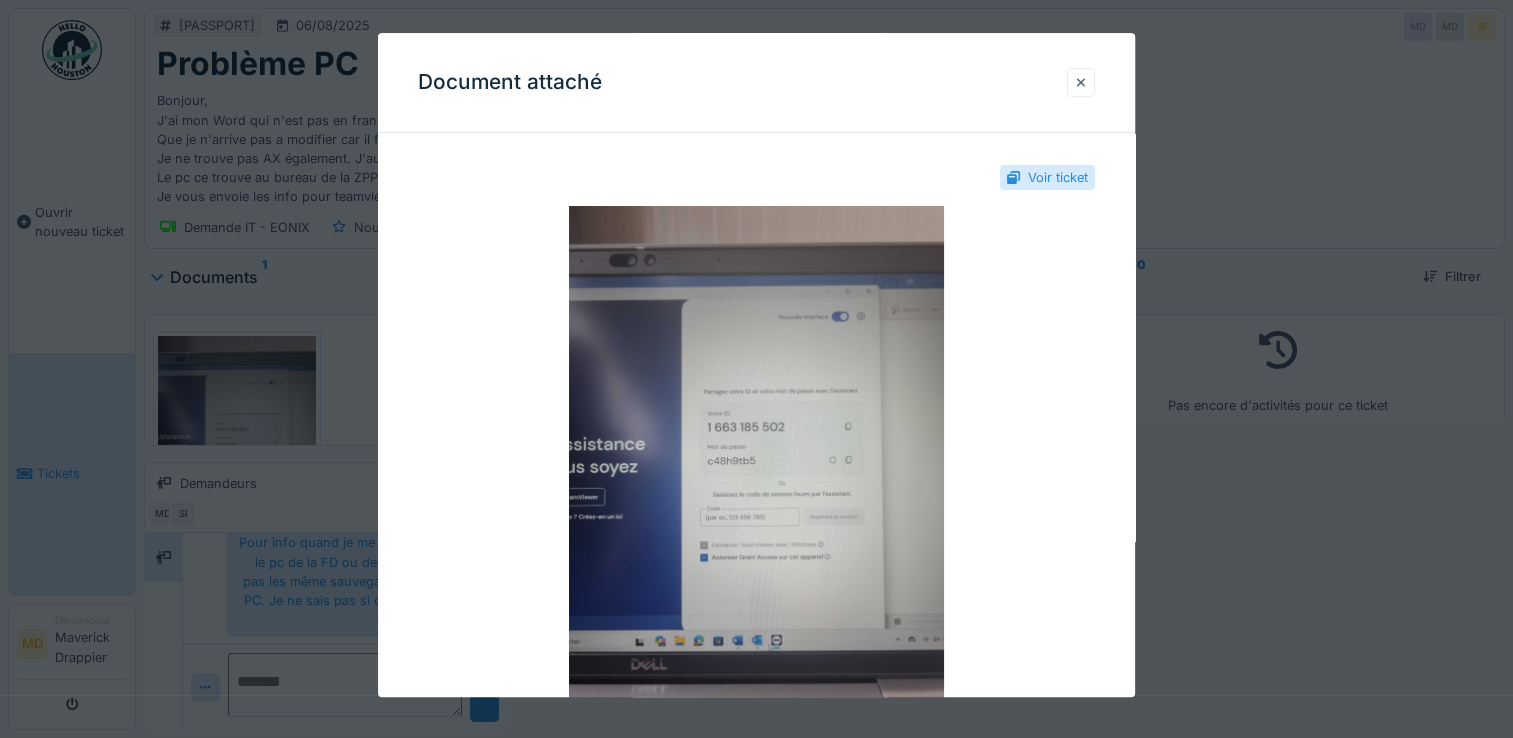 click at bounding box center [1081, 82] 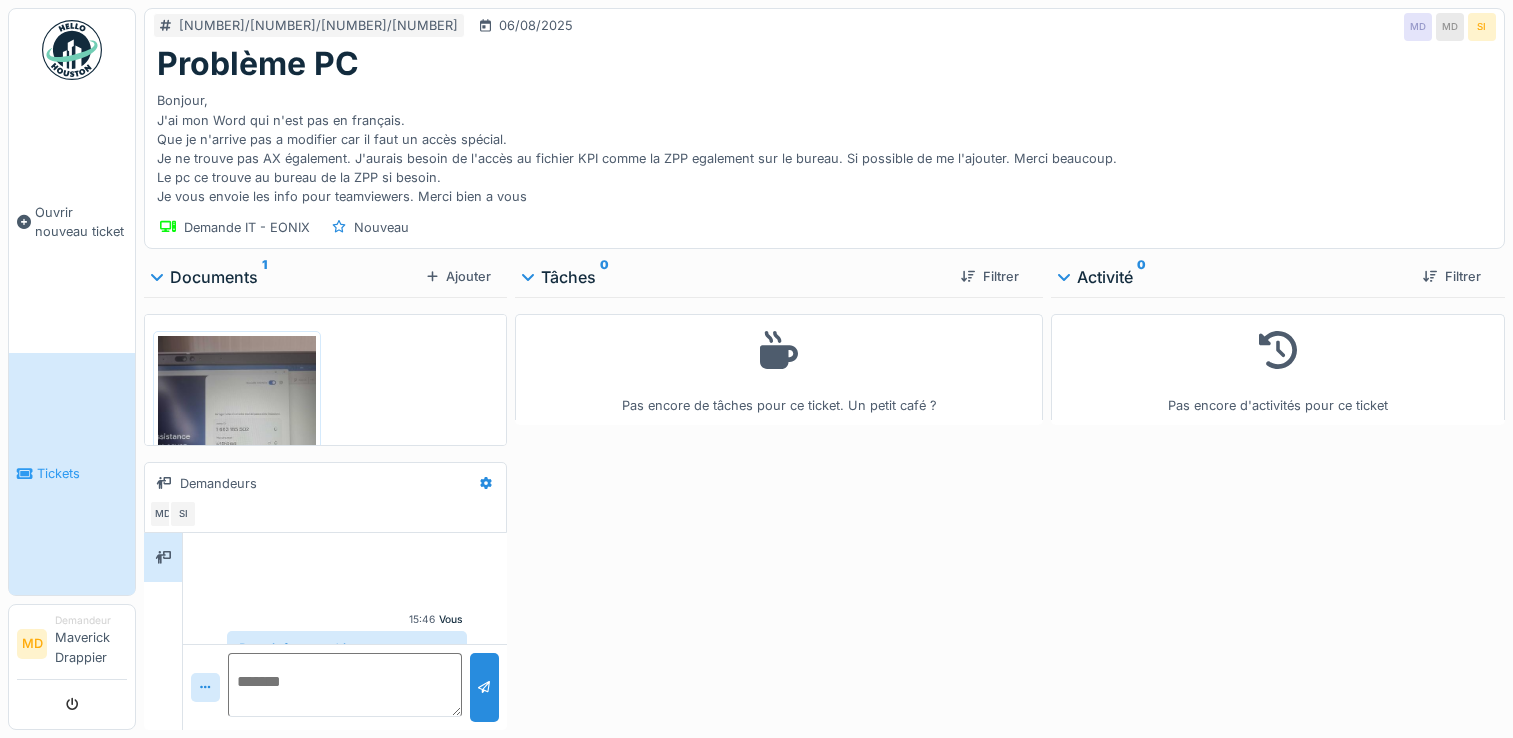 scroll, scrollTop: 0, scrollLeft: 0, axis: both 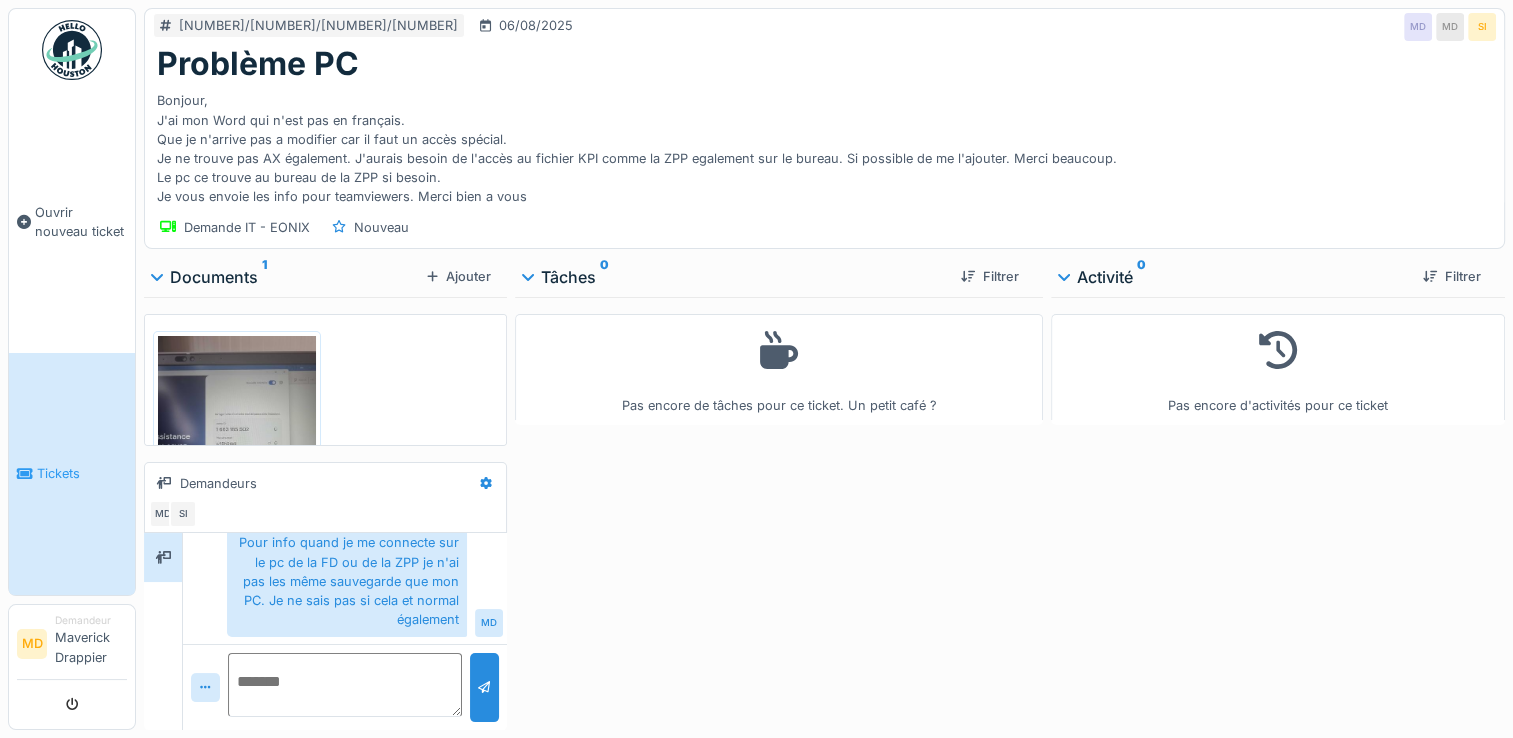 drag, startPoint x: 576, startPoint y: 445, endPoint x: 605, endPoint y: 499, distance: 61.294373 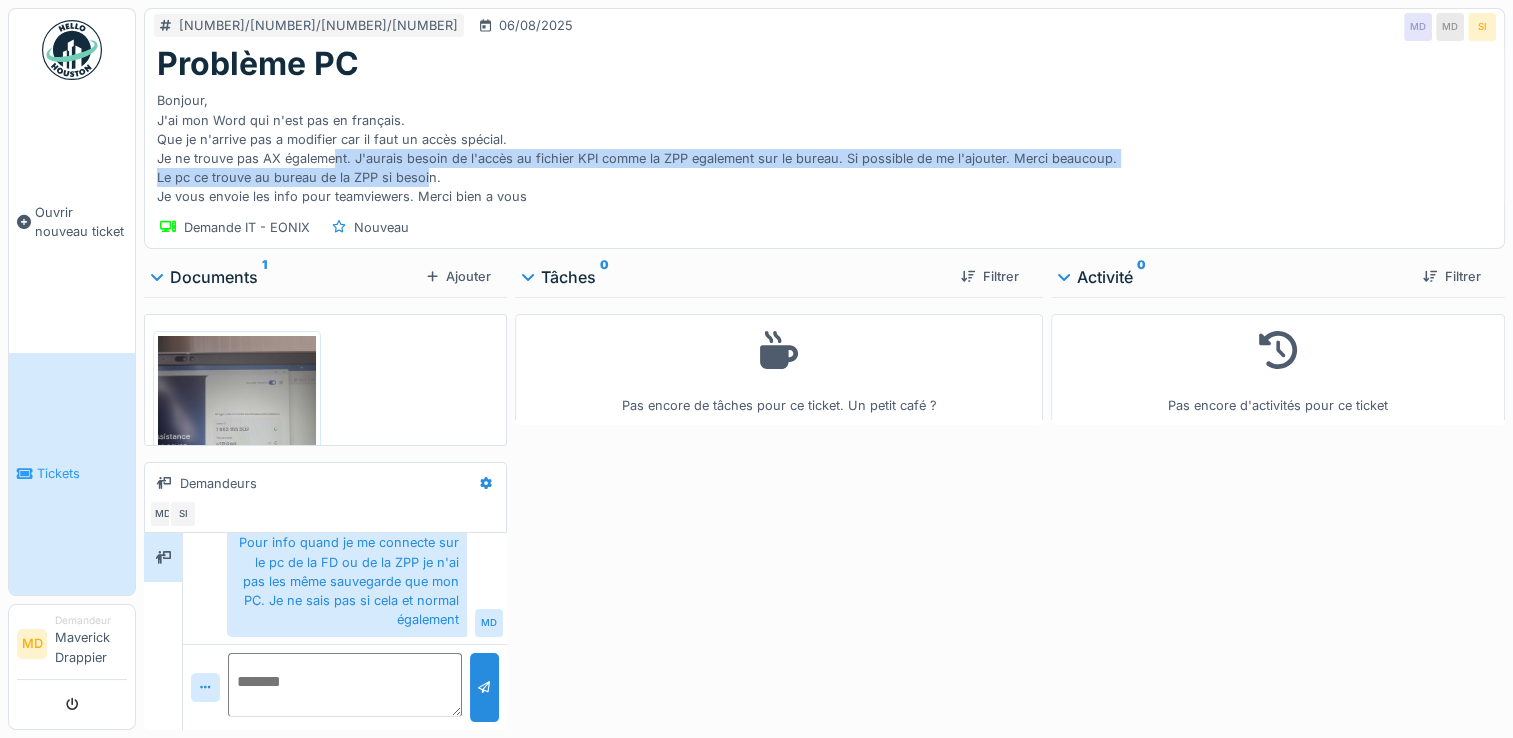 drag, startPoint x: 334, startPoint y: 154, endPoint x: 479, endPoint y: 184, distance: 148.07092 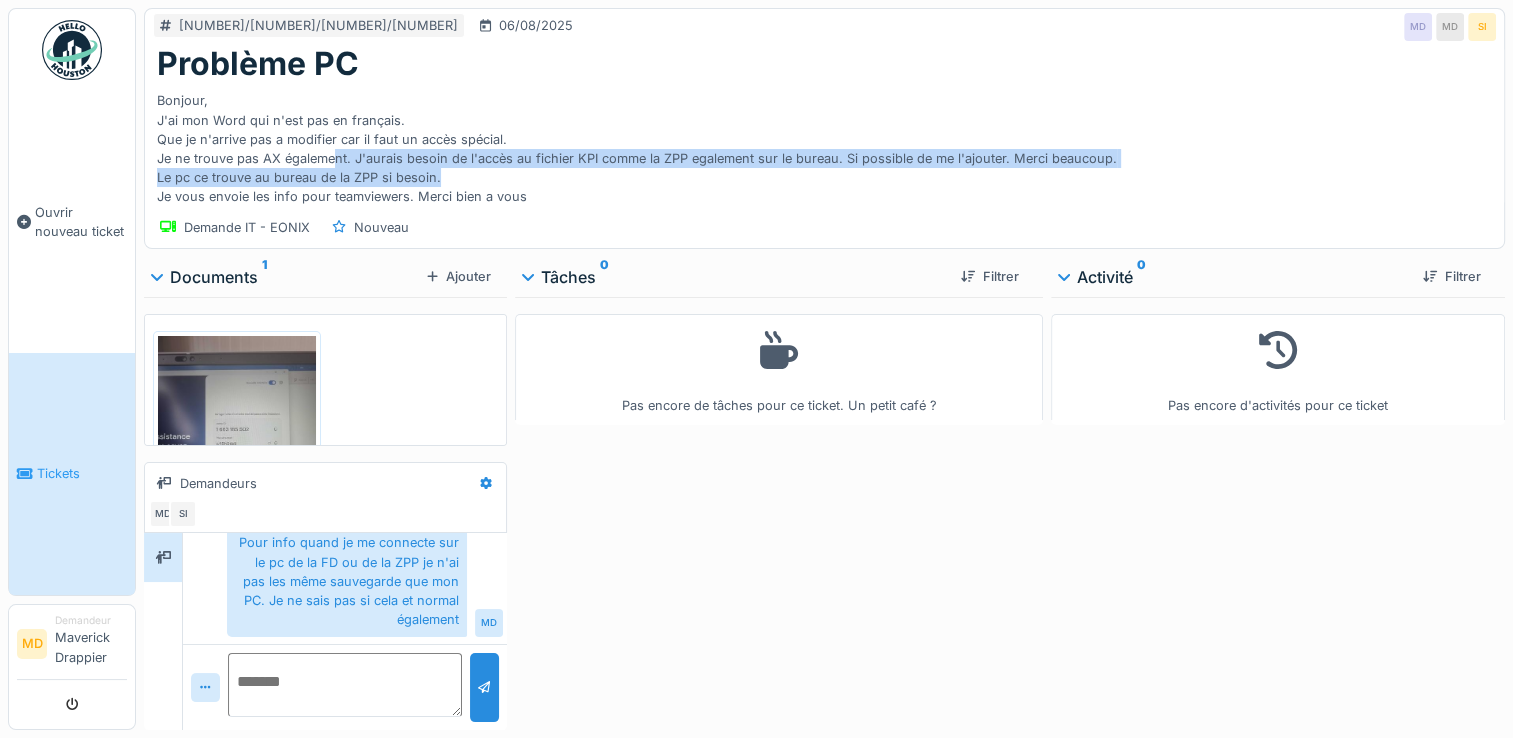 click on "Bonjour,
J'ai mon Word qui n'est pas en français.
Que je n'arrive pas a modifier car il faut un accès spécial.
Je ne trouve pas AX également. J'aurais besoin de l'accès au fichier KPI comme la ZPP egalement sur le bureau. Si possible de me l'ajouter. Merci beaucoup.
Le pc ce trouve au bureau de la ZPP si besoin.
Je vous envoie les info pour teamviewers. Merci bien a vous" at bounding box center (824, 144) 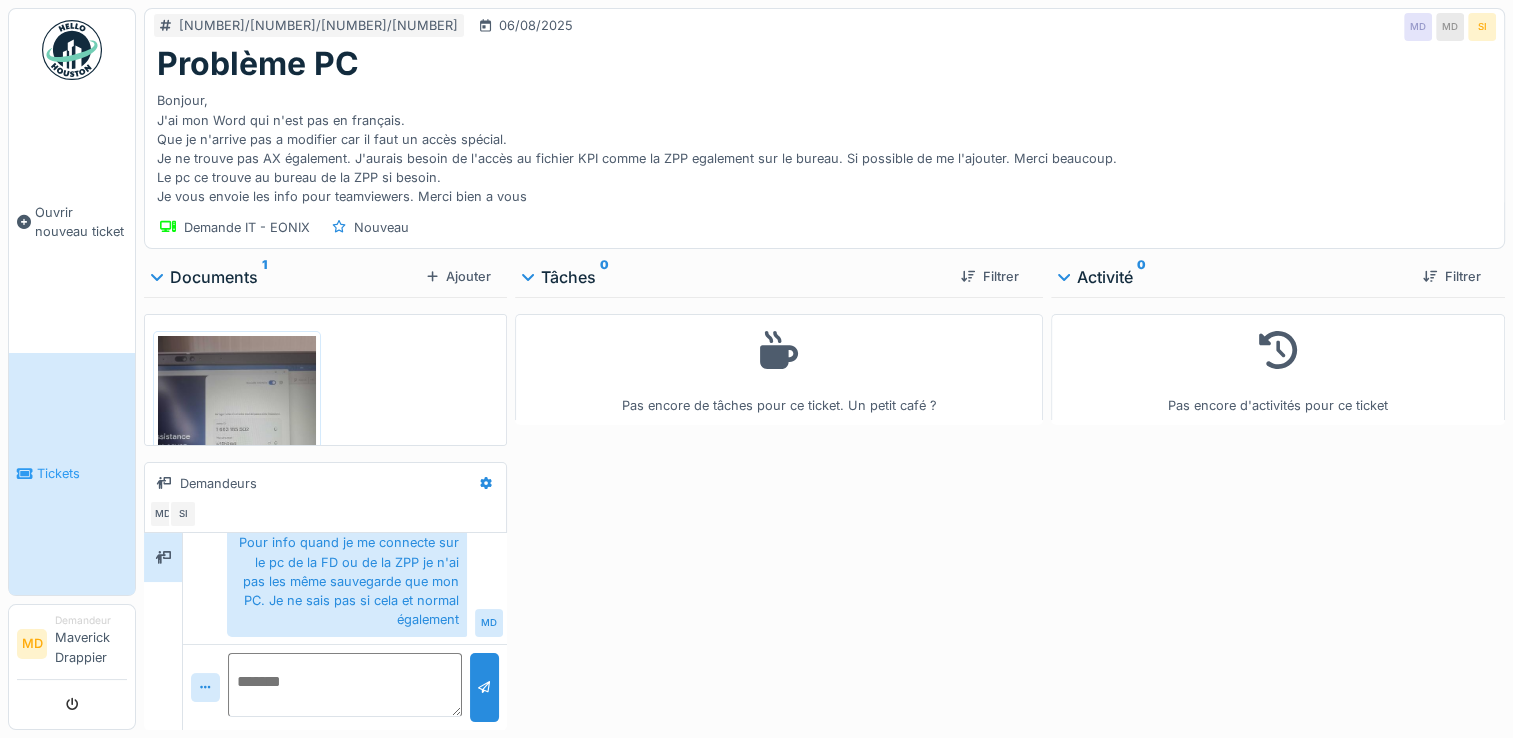 drag, startPoint x: 479, startPoint y: 184, endPoint x: 622, endPoint y: 207, distance: 144.83784 